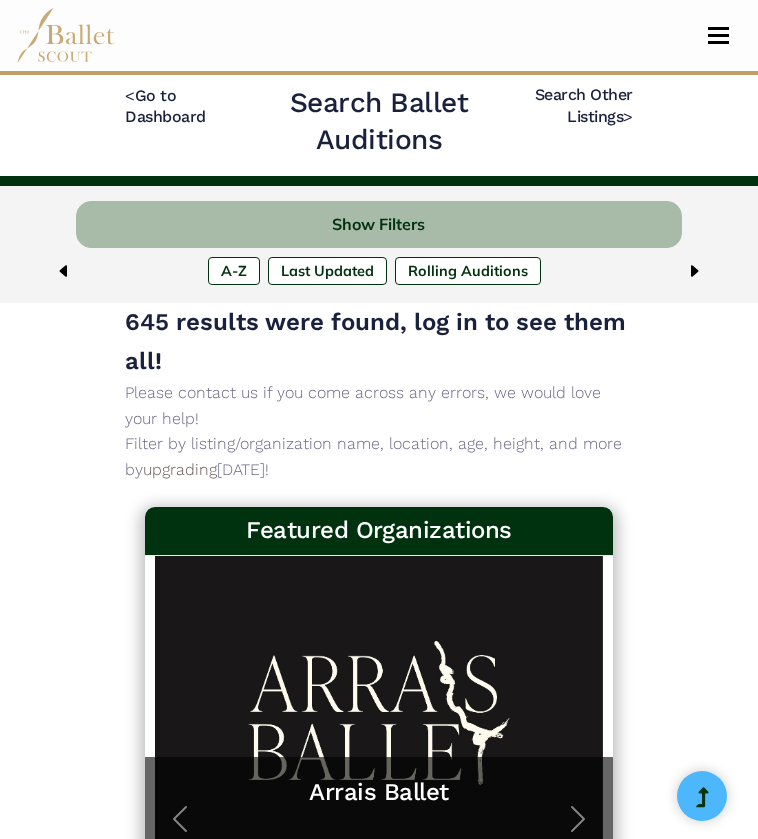 scroll, scrollTop: 0, scrollLeft: 0, axis: both 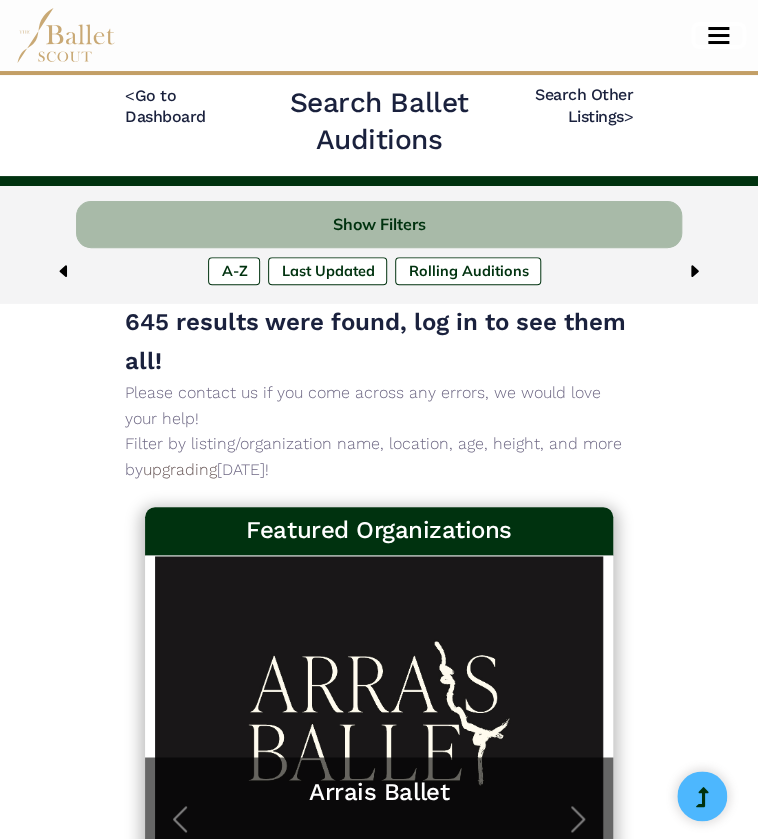 click at bounding box center (718, 35) 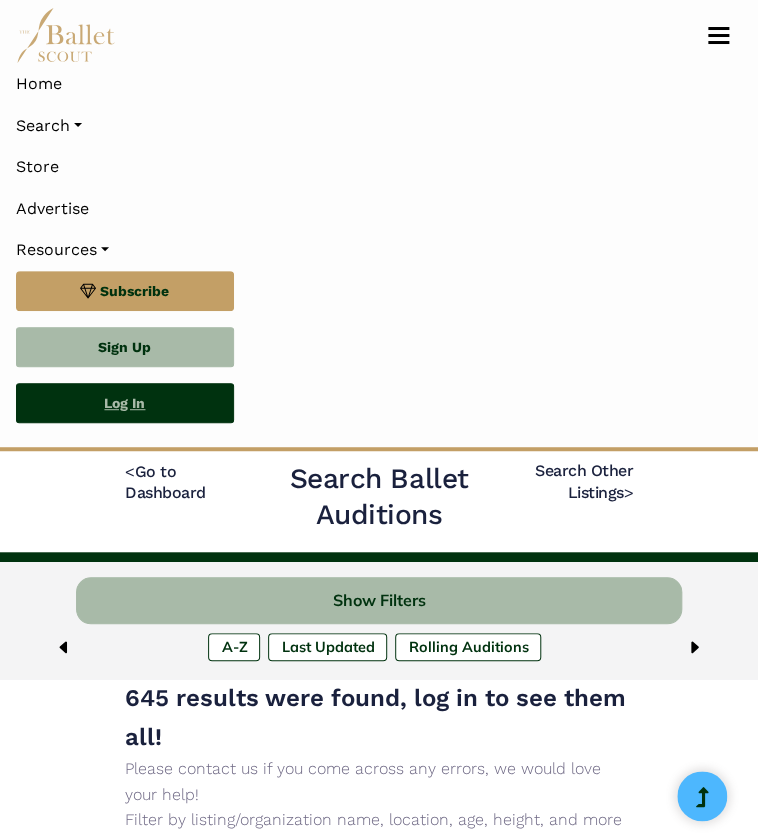 click on "Log In" at bounding box center (125, 403) 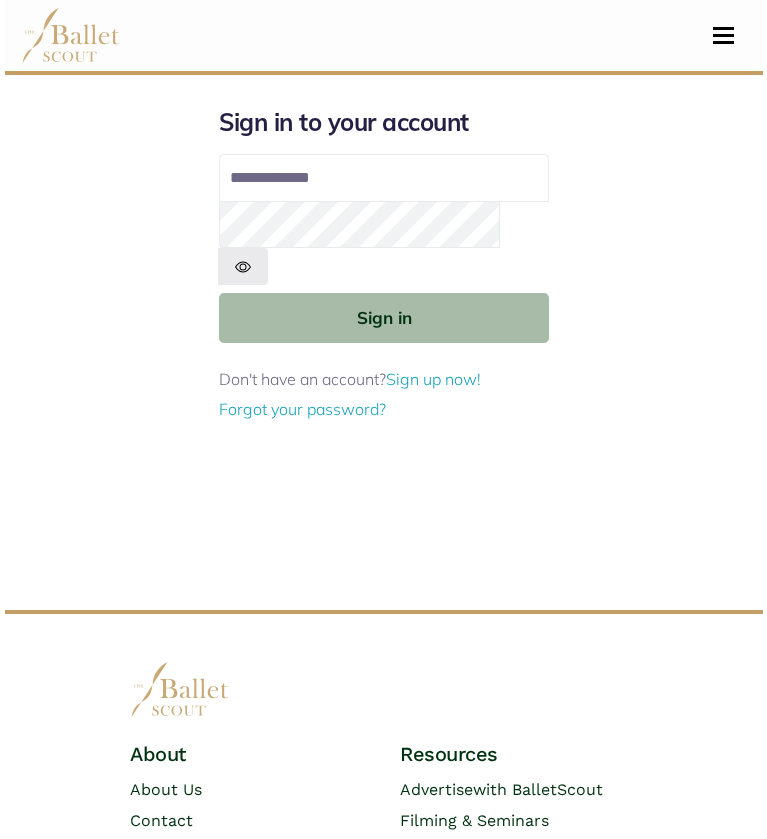 scroll, scrollTop: 0, scrollLeft: 0, axis: both 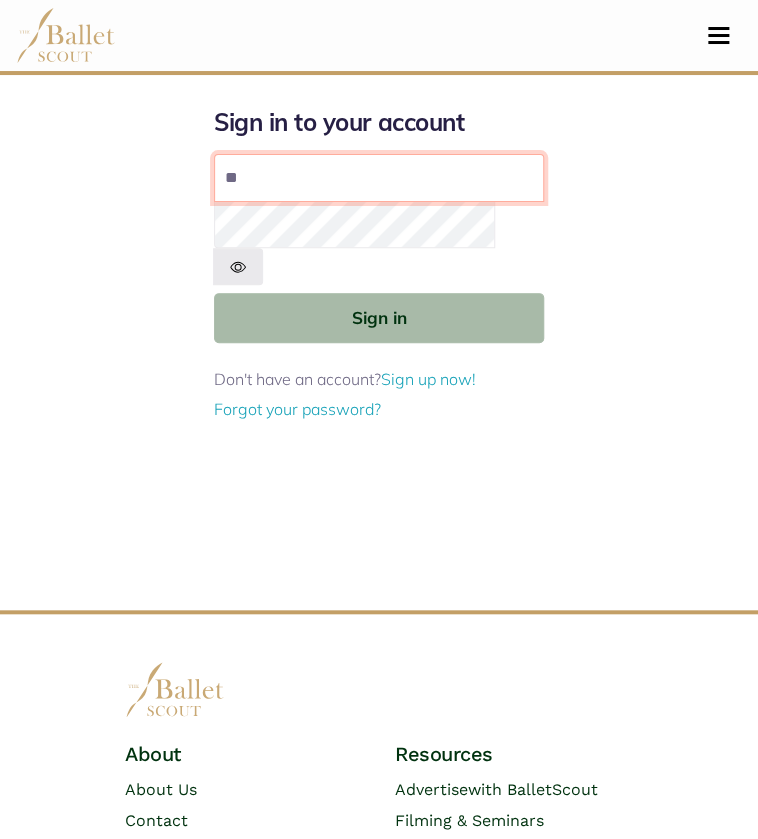 type on "**********" 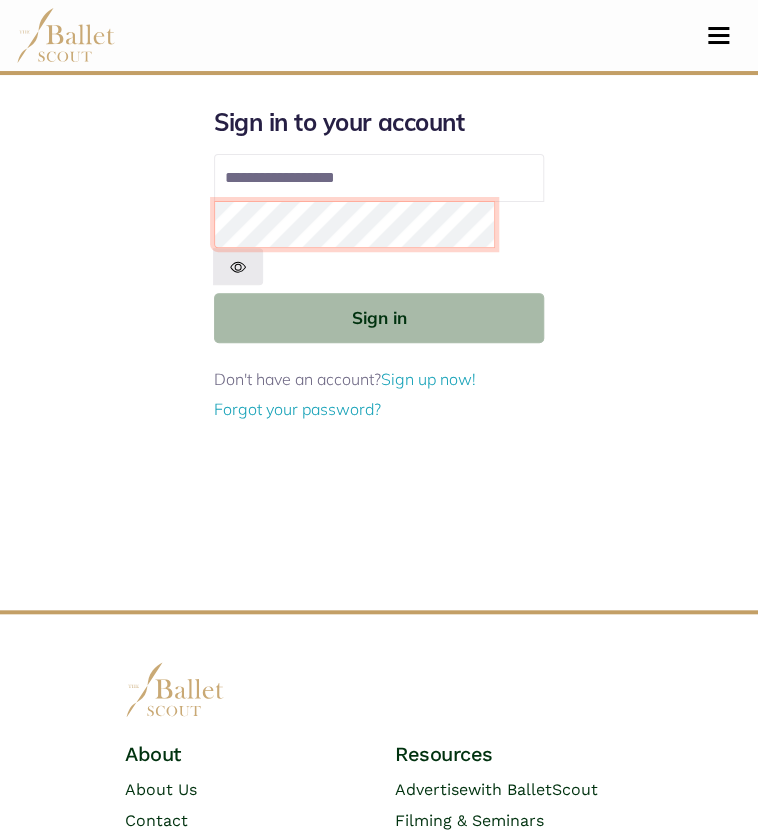 click on "Sign in" at bounding box center [379, 317] 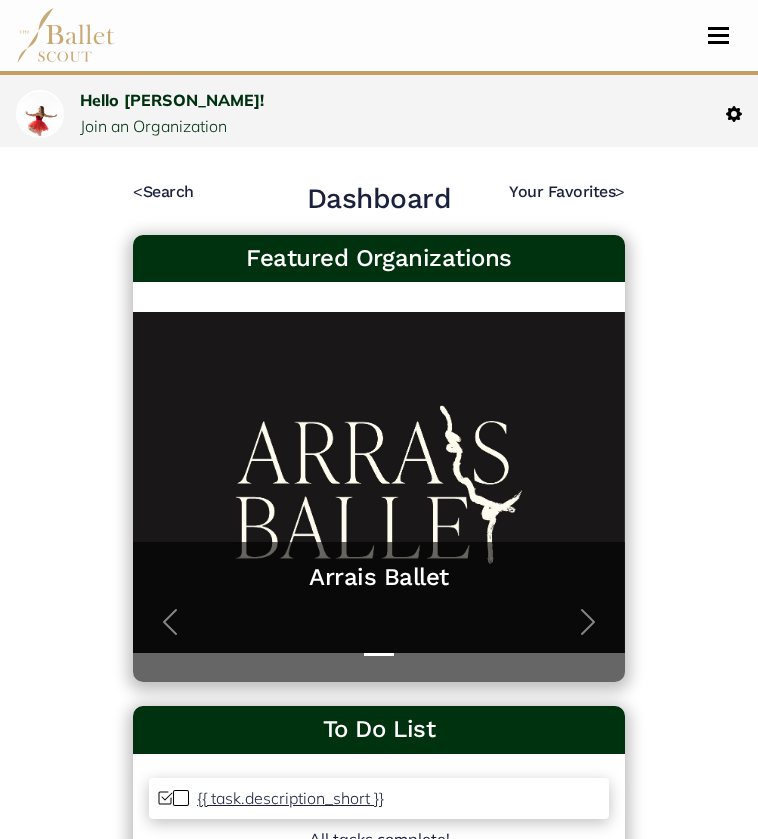 scroll, scrollTop: 0, scrollLeft: 0, axis: both 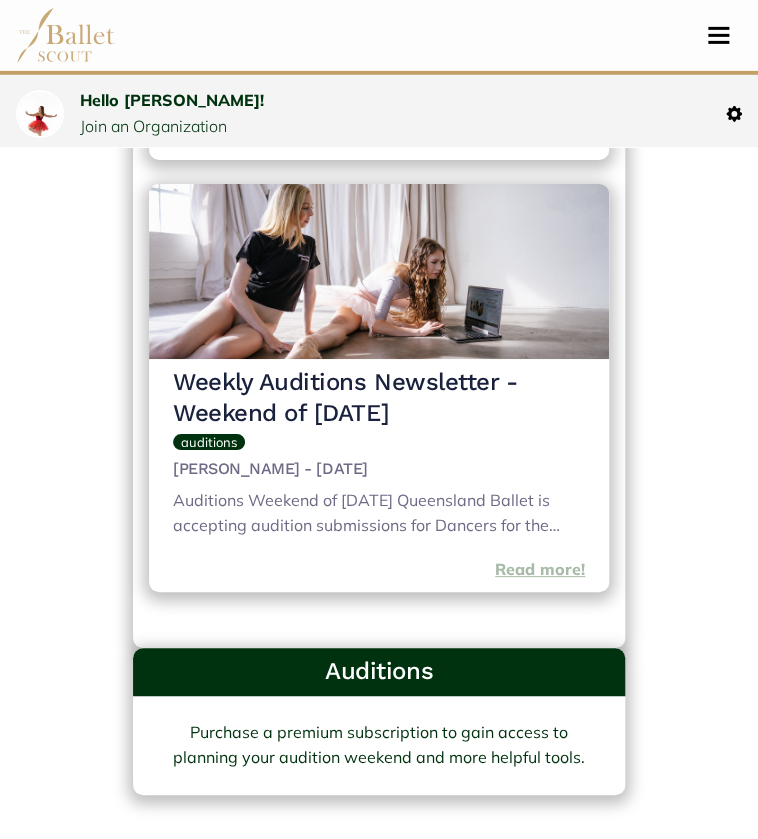 click on "Read
more!" at bounding box center [540, 570] 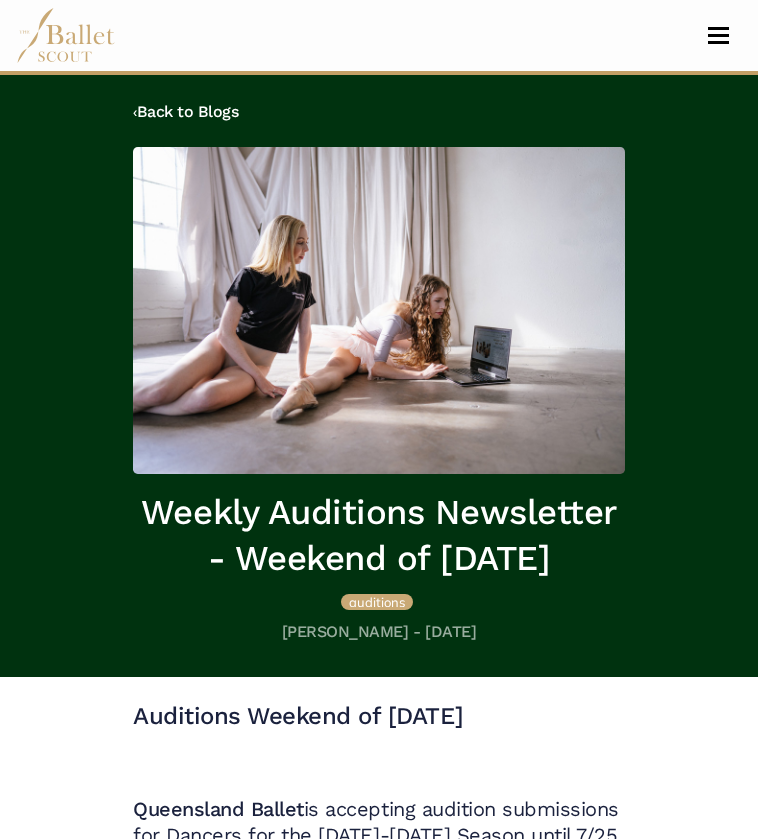 scroll, scrollTop: 0, scrollLeft: 0, axis: both 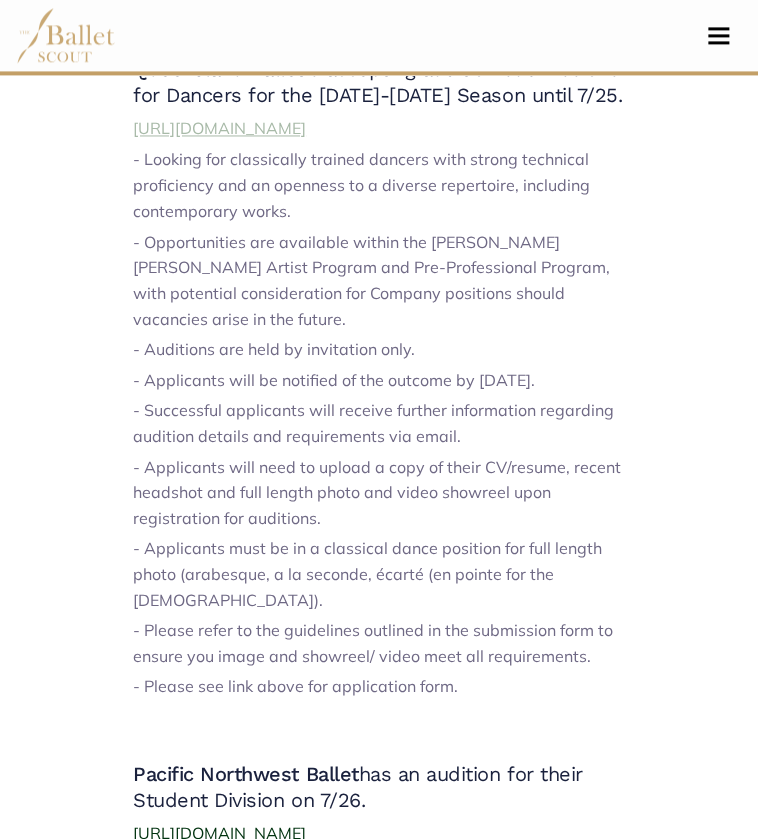 click on "https://www.queenslandballet.com.au/careers/dancer-auditions" at bounding box center [219, 128] 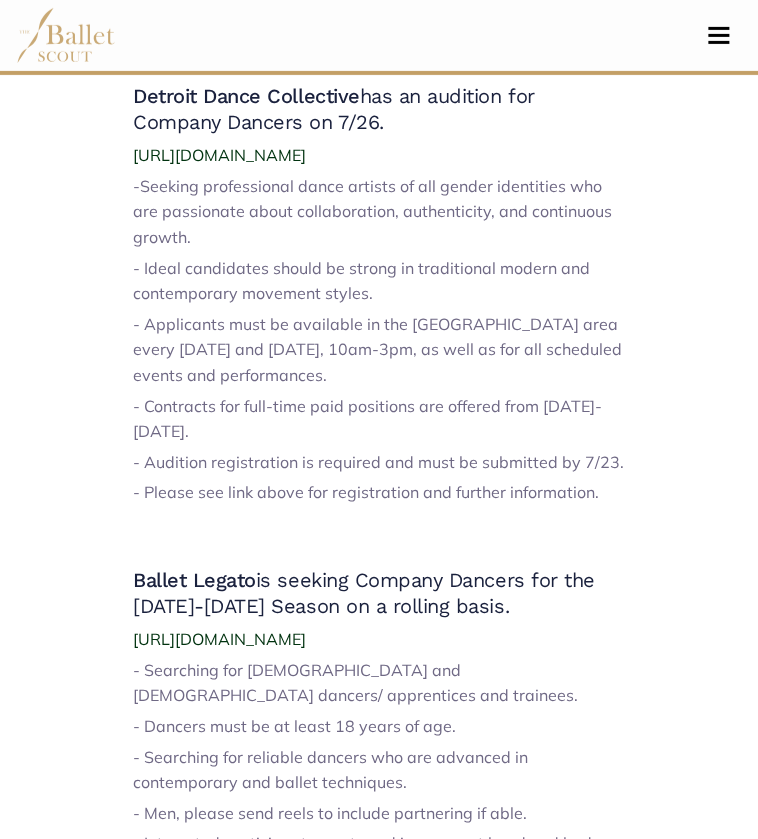 scroll, scrollTop: 1692, scrollLeft: 0, axis: vertical 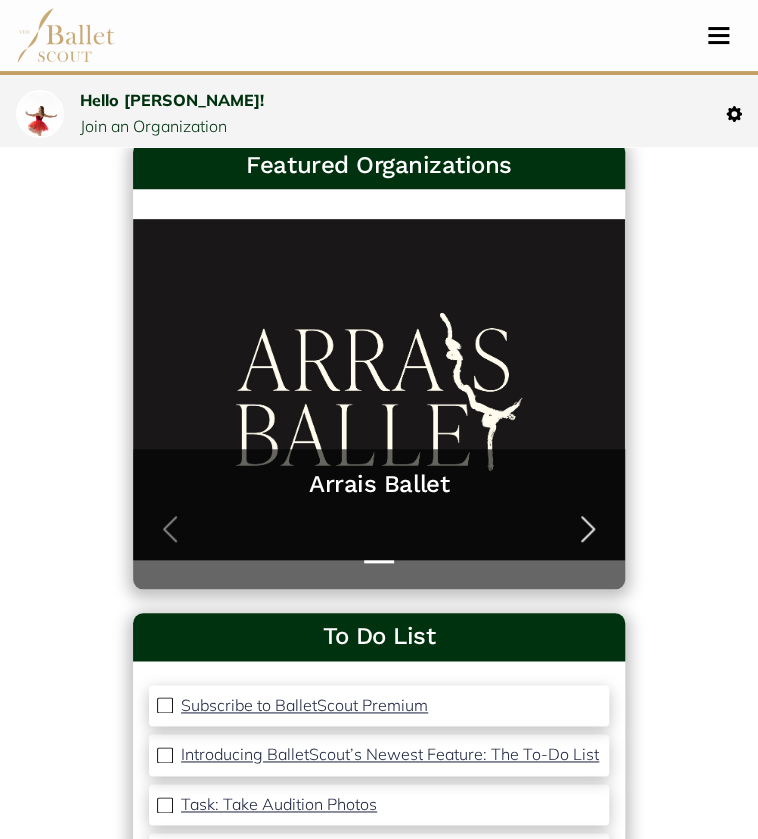 click at bounding box center [588, 529] 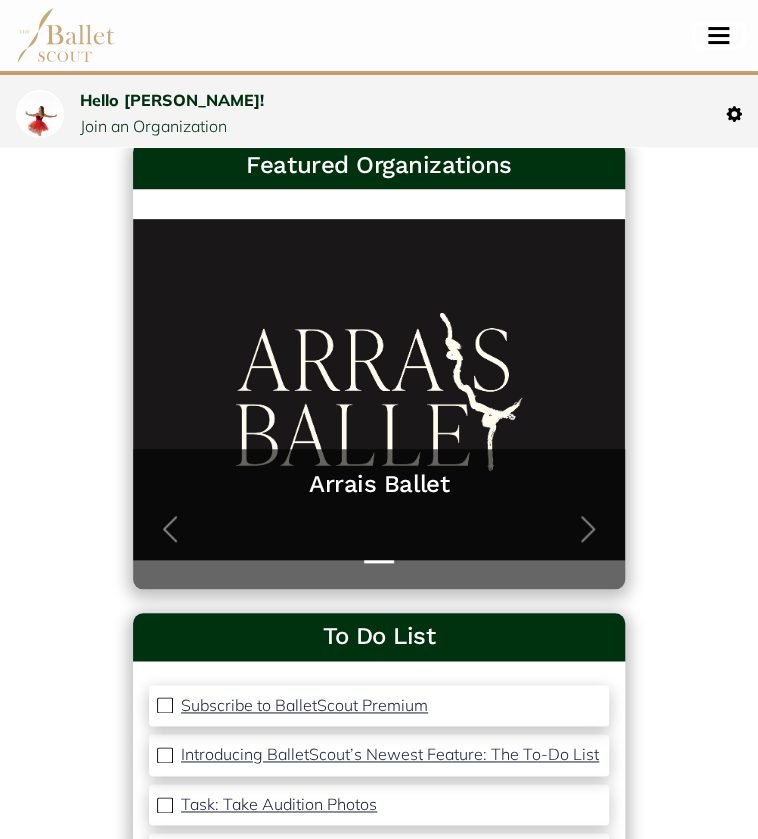 click at bounding box center [718, 42] 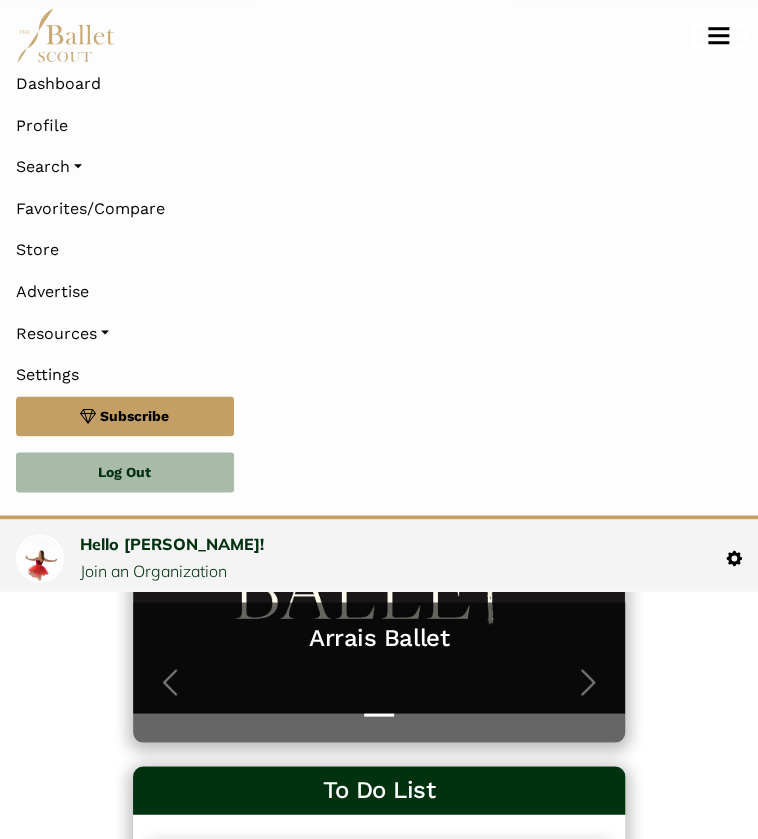 scroll, scrollTop: 537, scrollLeft: 0, axis: vertical 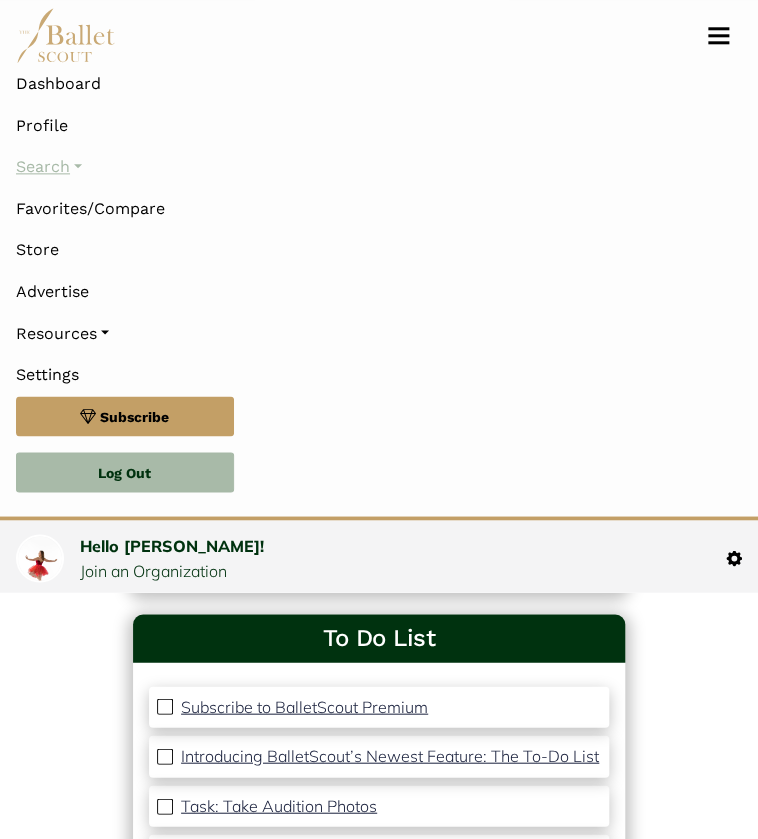 click on "Search" at bounding box center [379, 167] 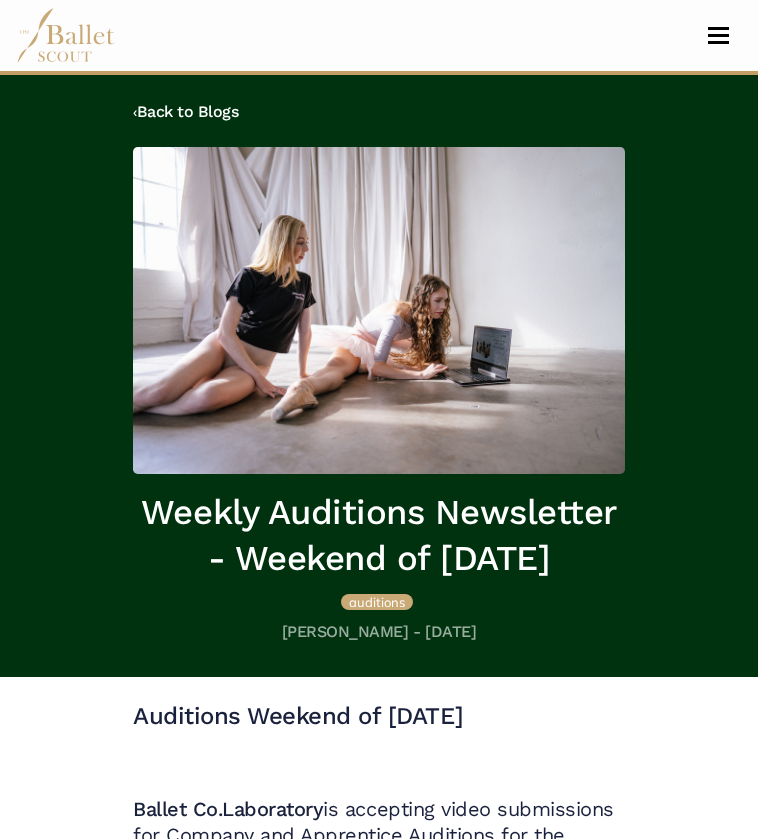 scroll, scrollTop: 0, scrollLeft: 0, axis: both 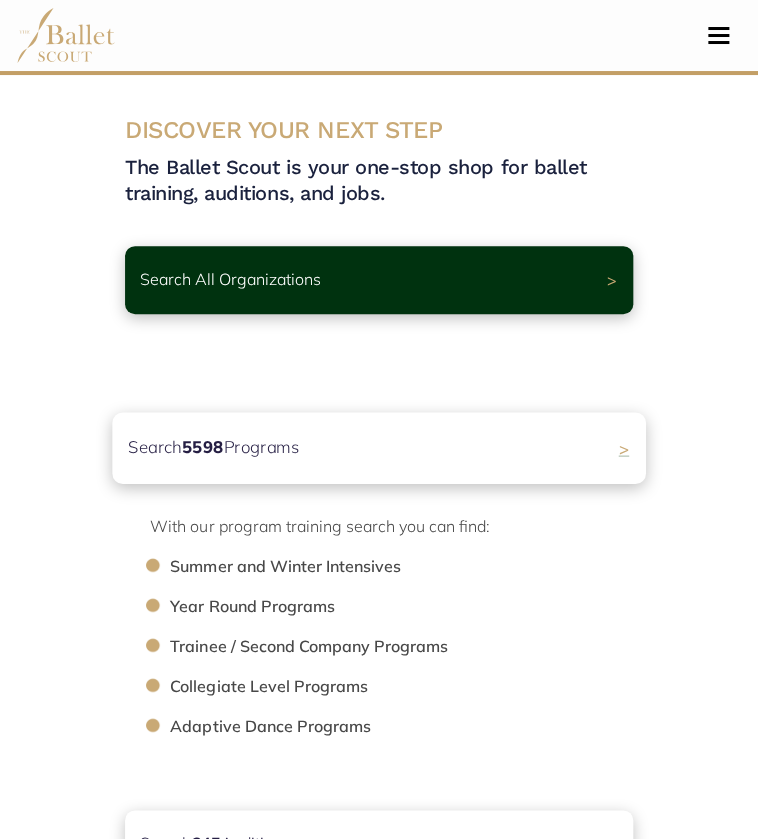 click on "Search  5598  Programs" at bounding box center [213, 448] 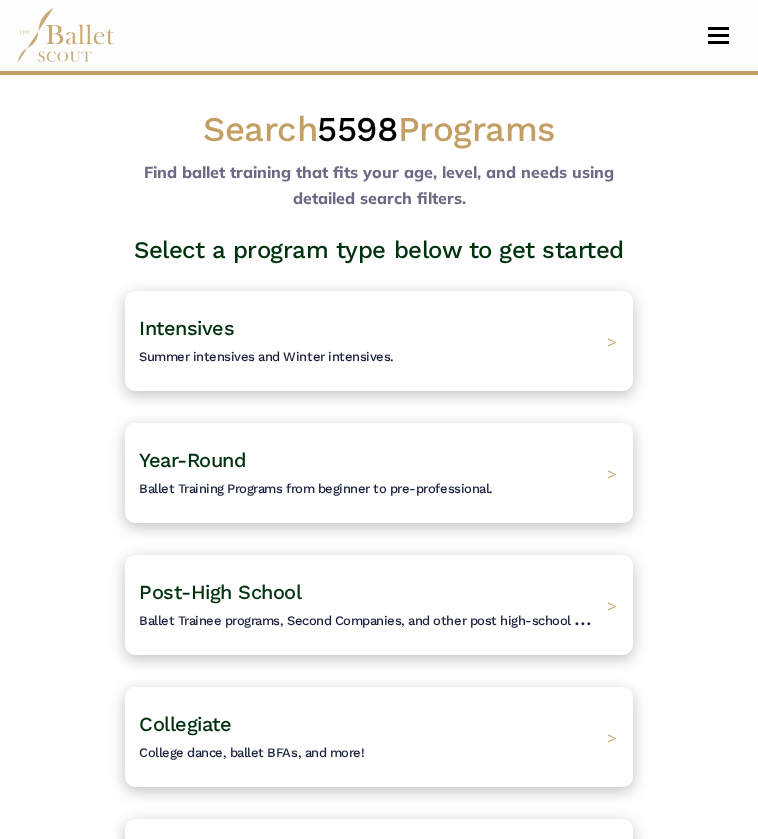 scroll, scrollTop: 0, scrollLeft: 0, axis: both 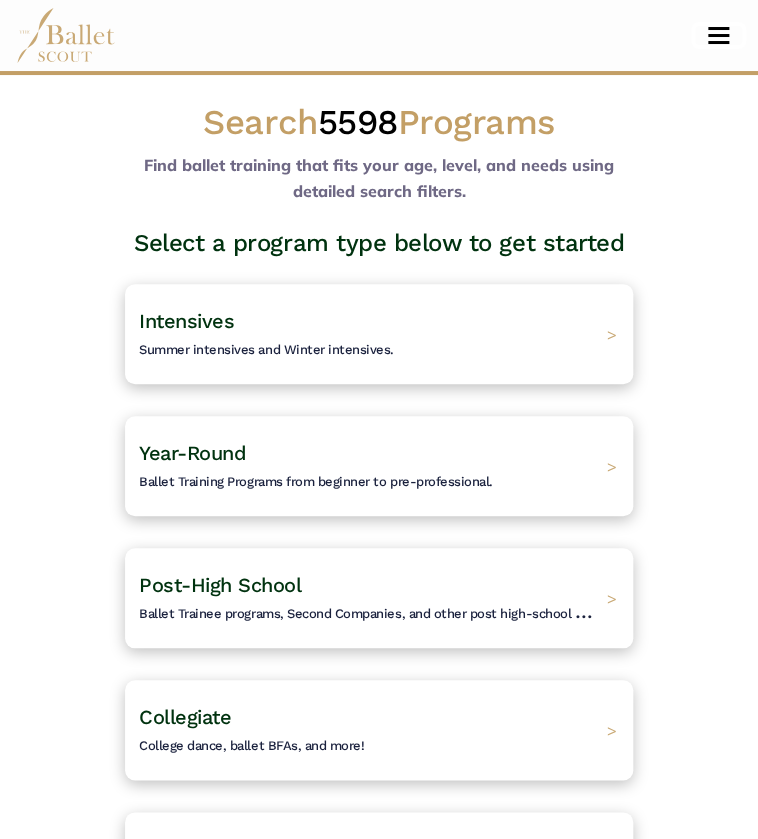 click at bounding box center [718, 35] 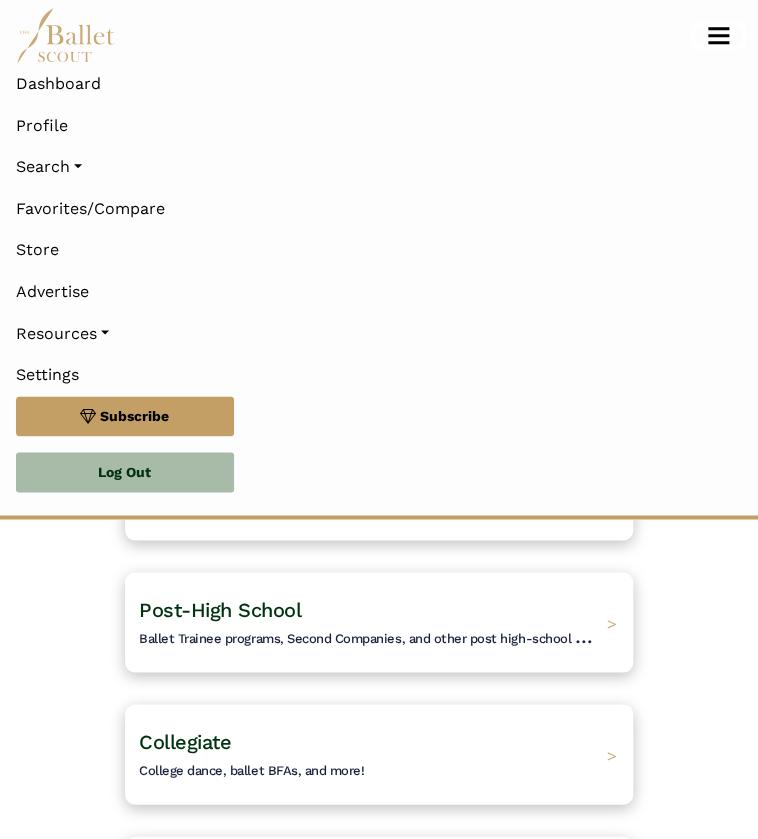 scroll, scrollTop: 451, scrollLeft: 0, axis: vertical 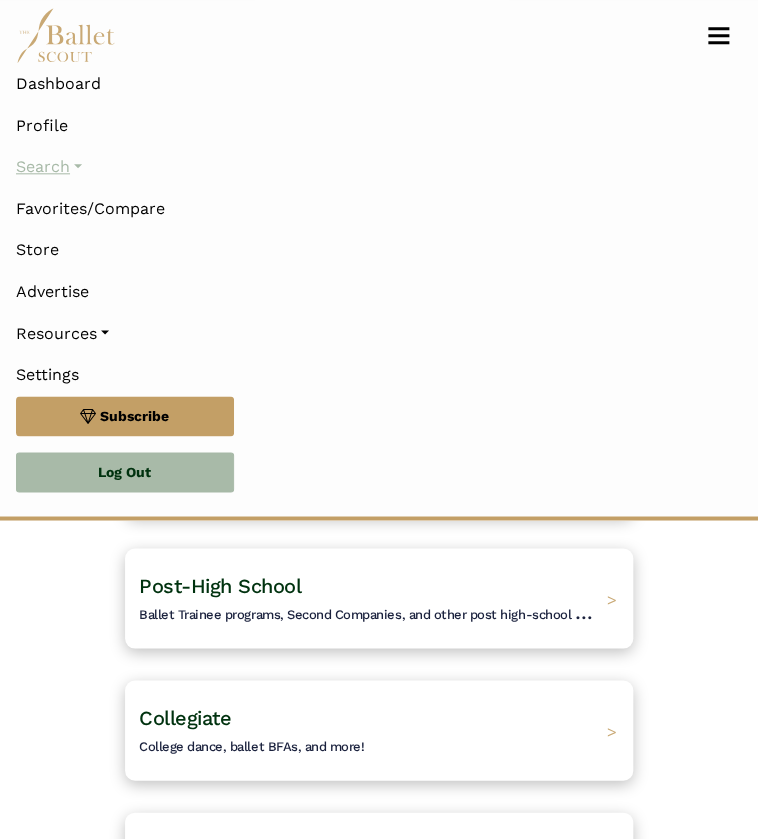 click on "Search" at bounding box center [379, 167] 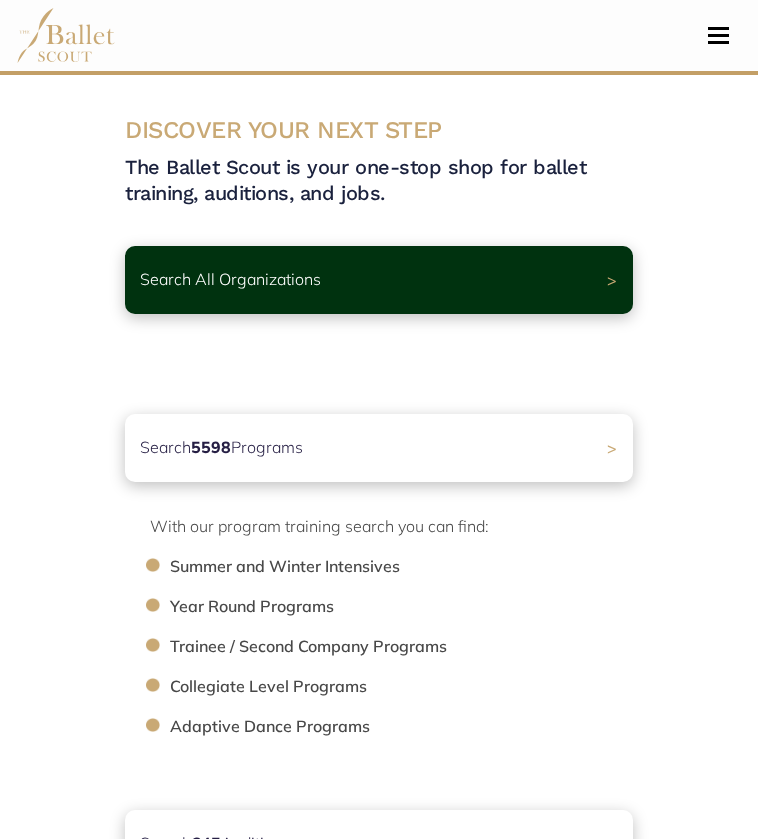 scroll, scrollTop: 0, scrollLeft: 0, axis: both 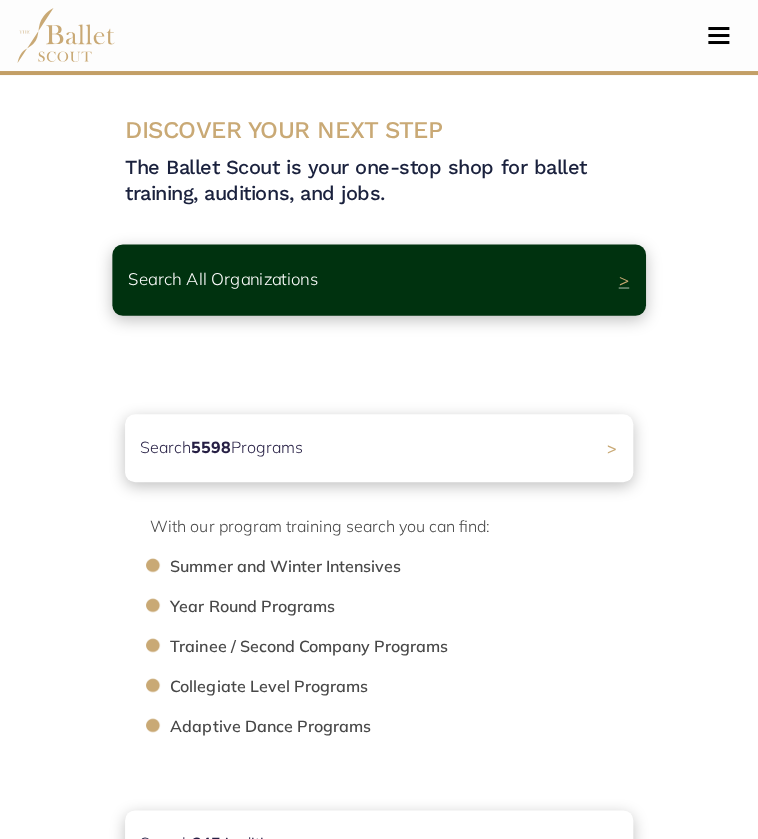 click on "Search All Organizations" at bounding box center (223, 280) 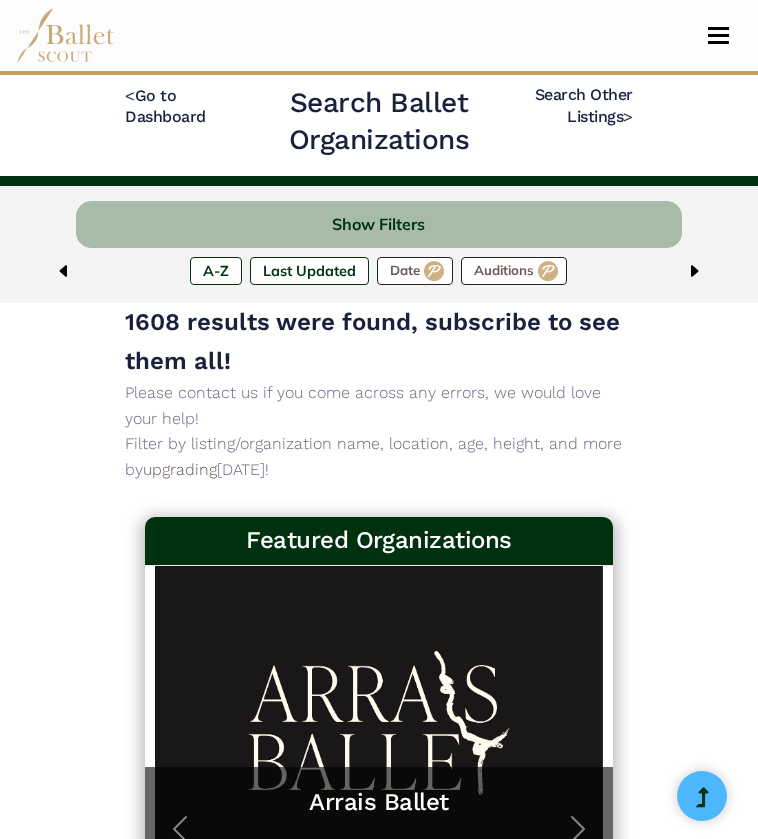scroll, scrollTop: 0, scrollLeft: 0, axis: both 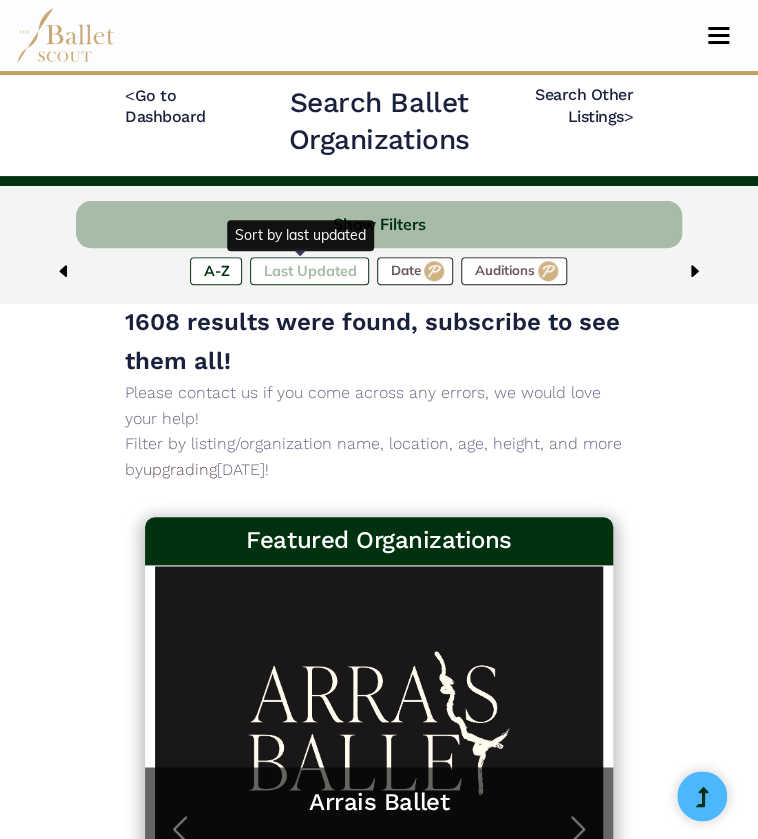 click on "Last Updated" at bounding box center [309, 271] 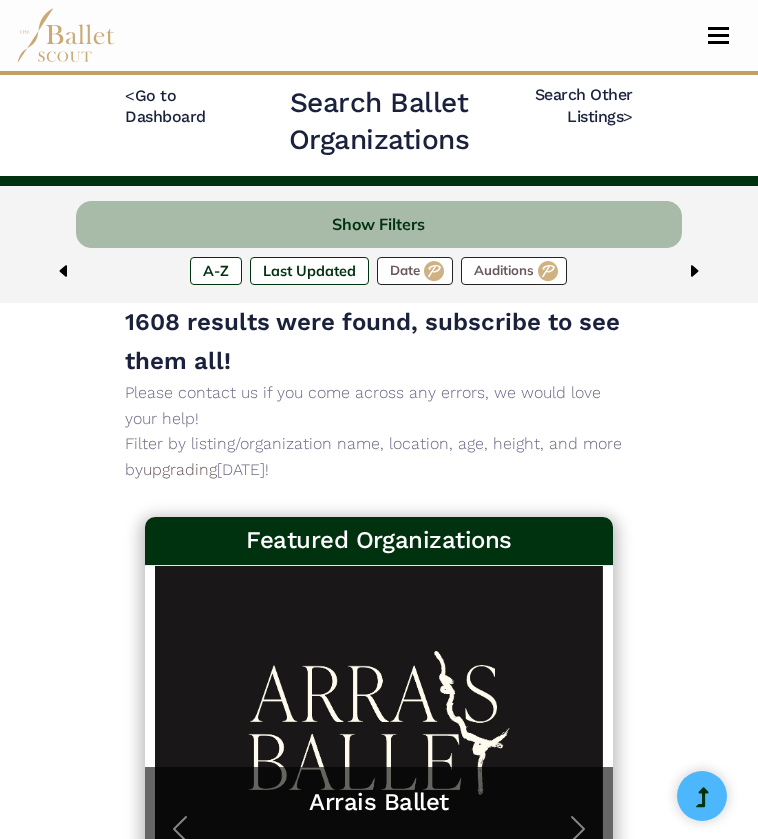 scroll, scrollTop: 0, scrollLeft: 0, axis: both 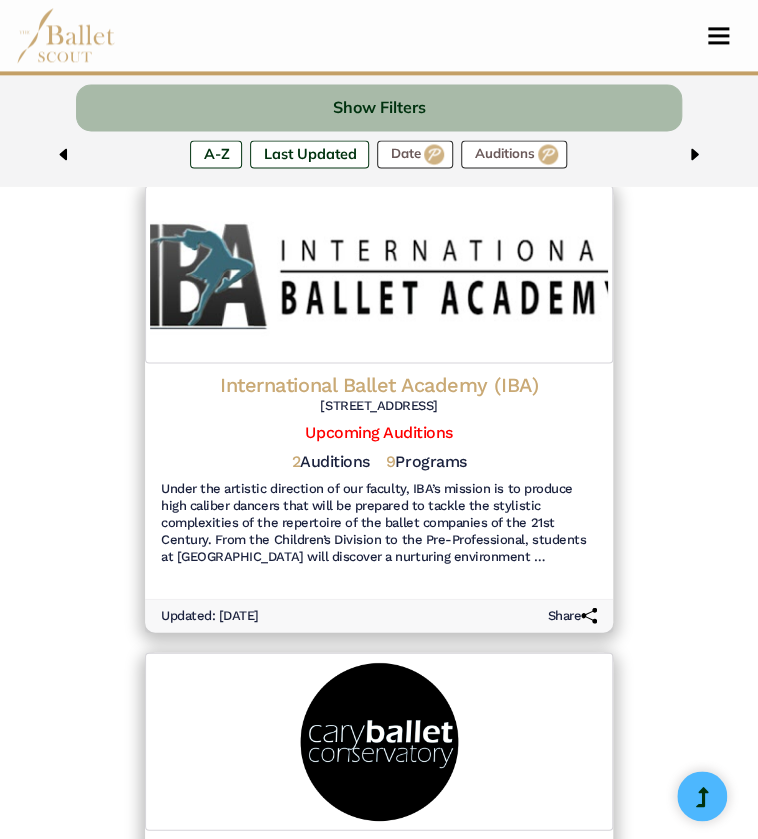 drag, startPoint x: 463, startPoint y: 375, endPoint x: 242, endPoint y: 461, distance: 237.14342 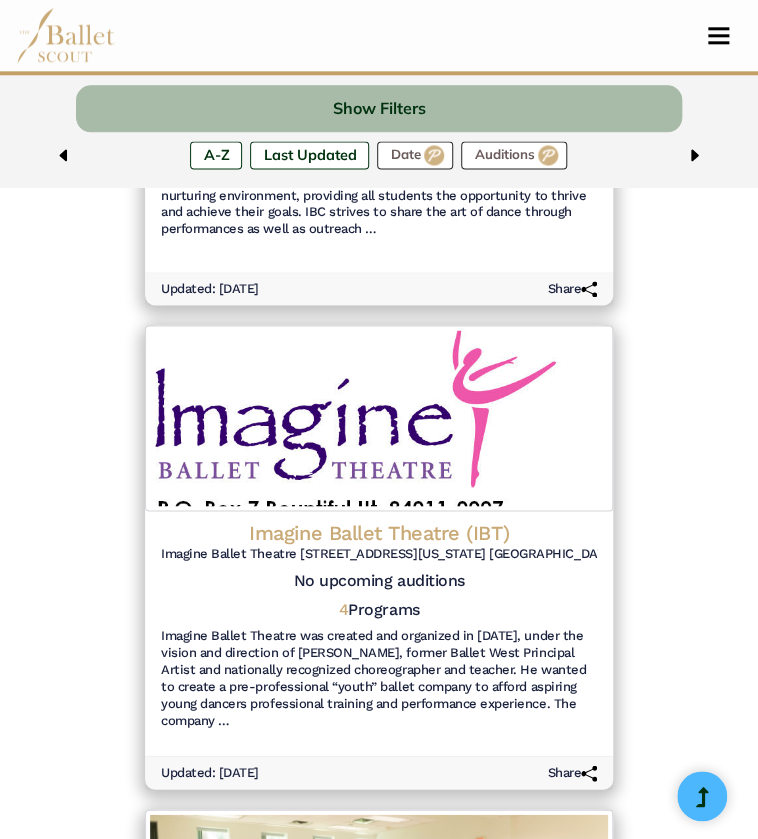 scroll, scrollTop: 2475, scrollLeft: 0, axis: vertical 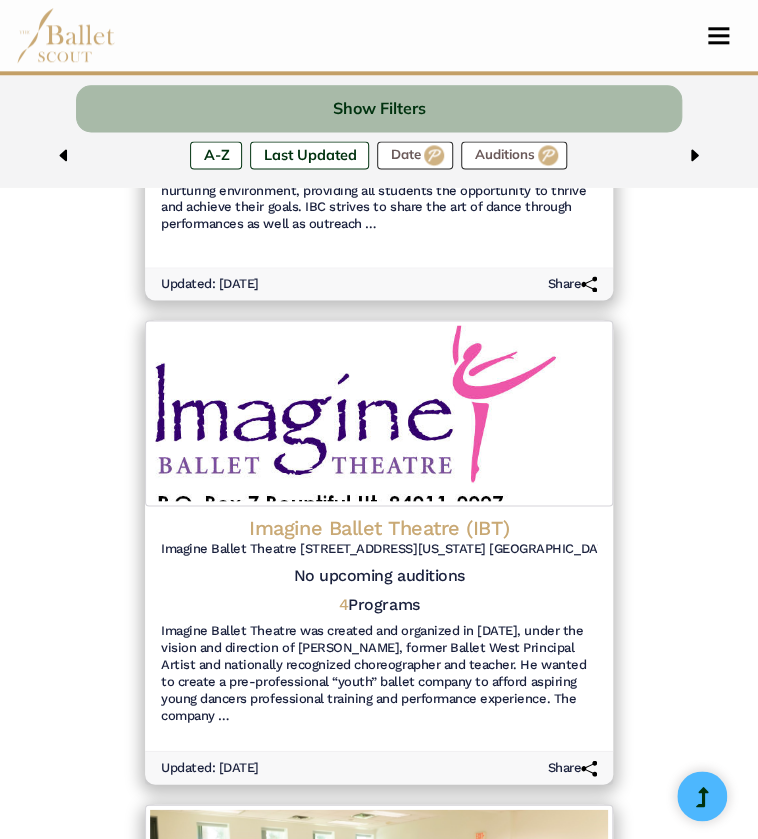 drag, startPoint x: 338, startPoint y: 541, endPoint x: 292, endPoint y: 536, distance: 46.270943 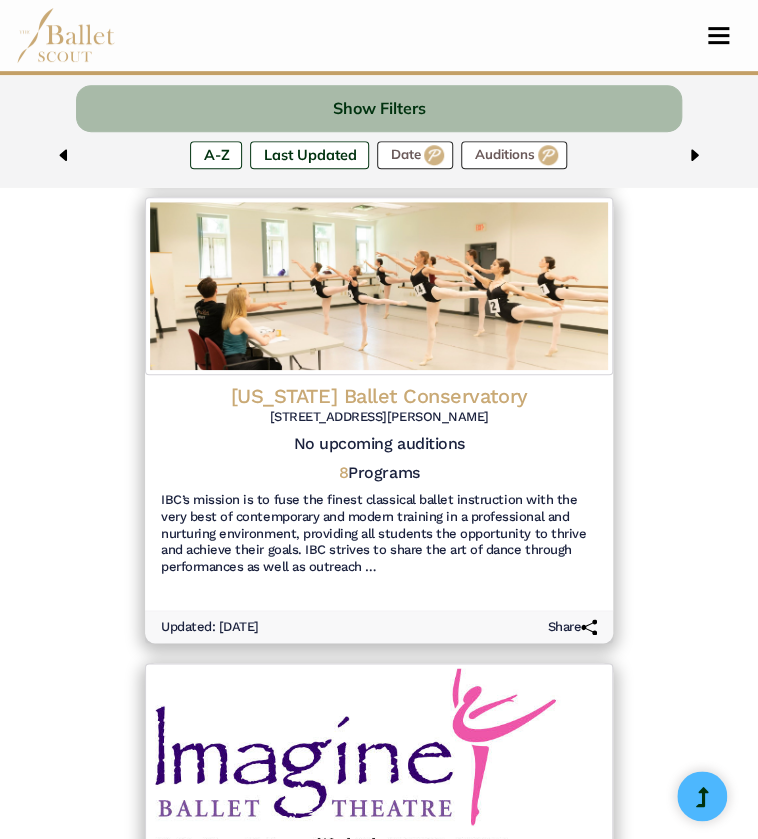 scroll, scrollTop: 2079, scrollLeft: 0, axis: vertical 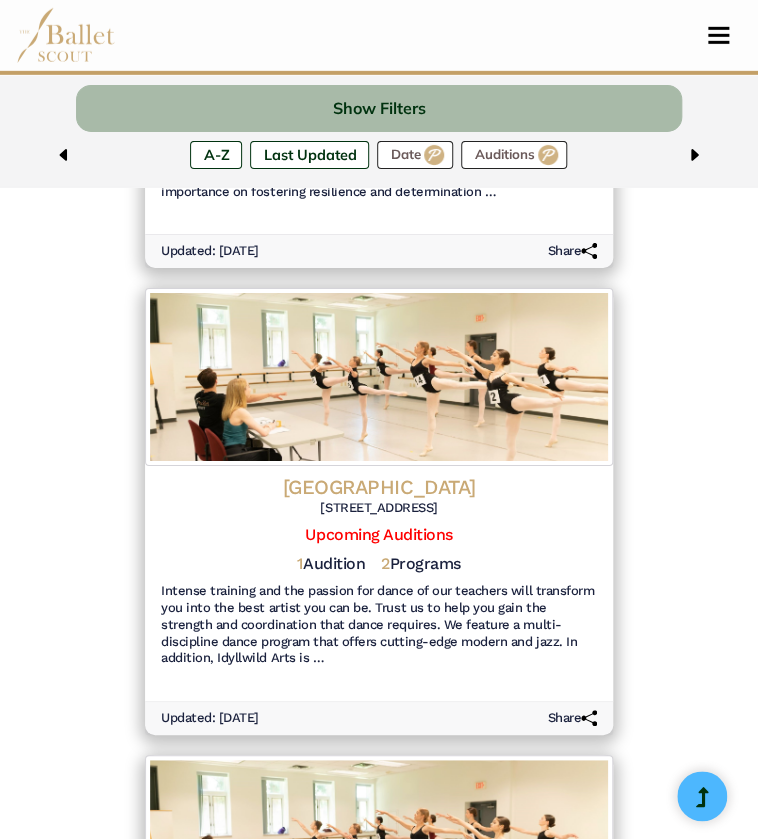 click on "Idyllwild Arts Academy" at bounding box center (379, 487) 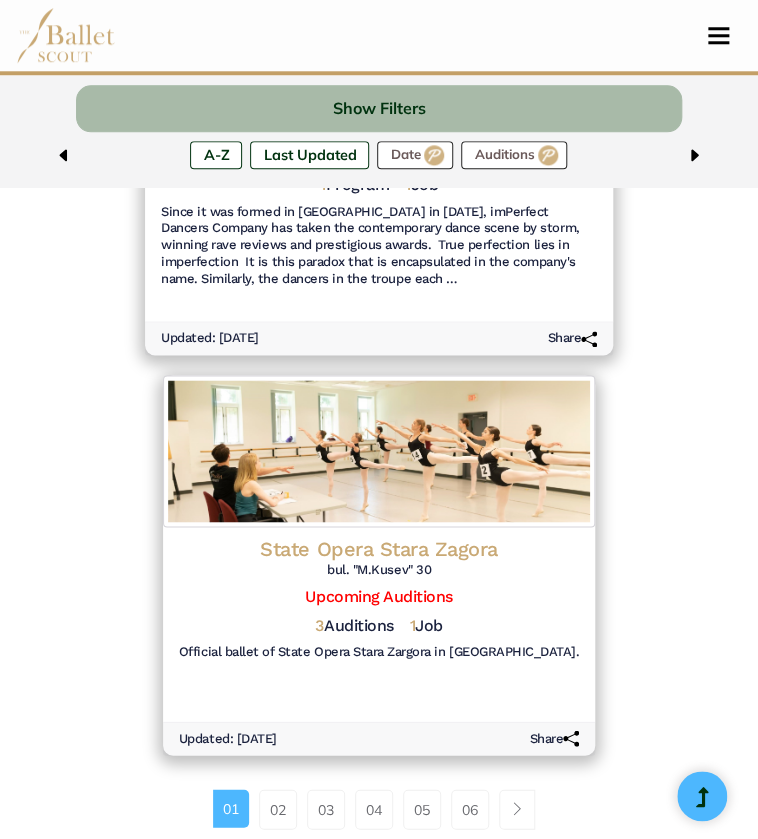 scroll, scrollTop: 4293, scrollLeft: 0, axis: vertical 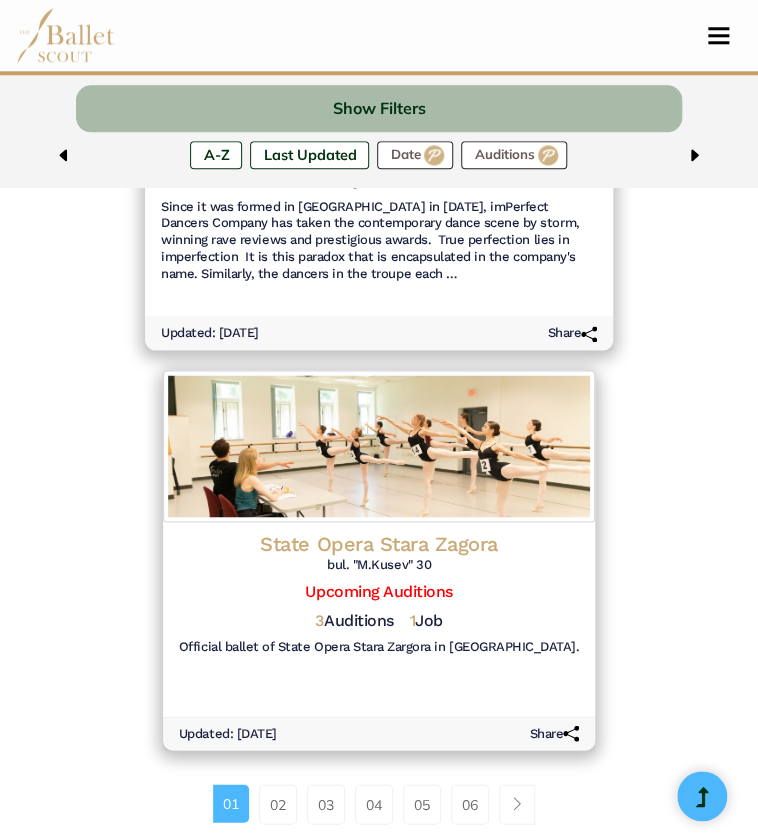 click on "State Opera Stara Zagora" at bounding box center (379, 543) 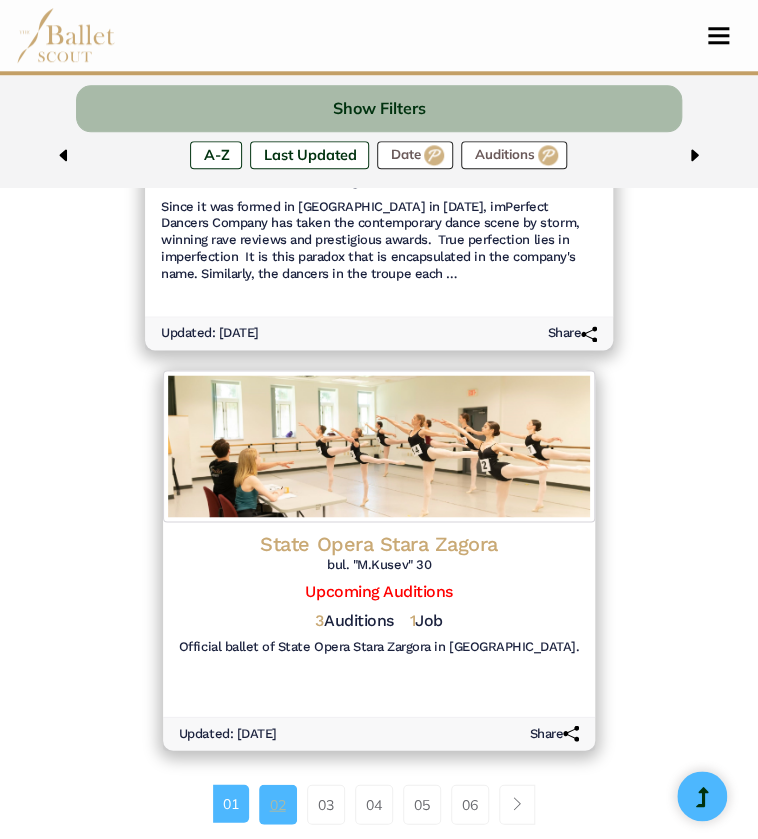 click on "02" at bounding box center (278, 804) 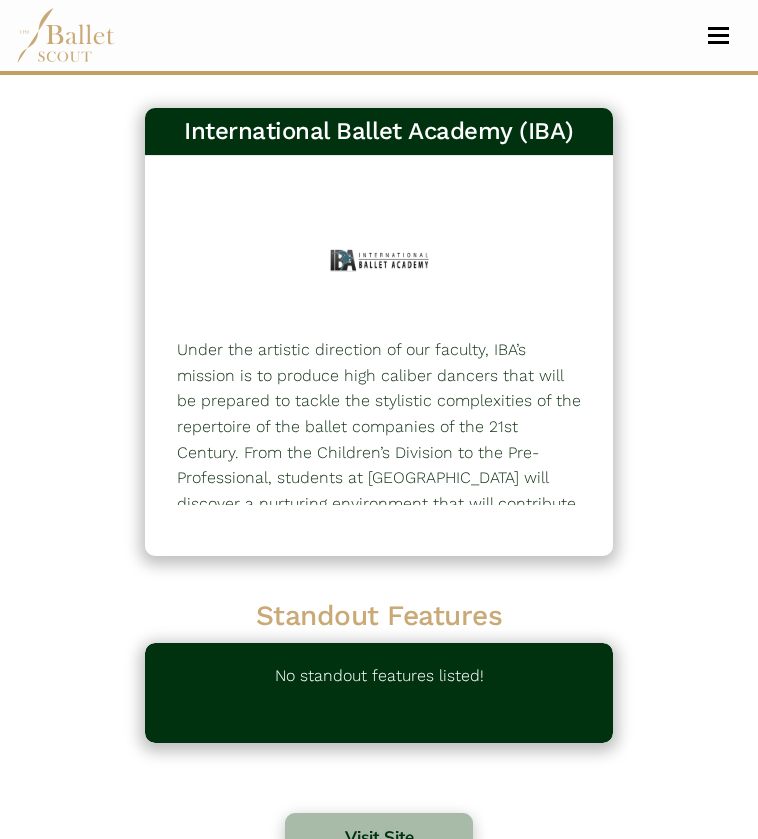 scroll, scrollTop: 0, scrollLeft: 0, axis: both 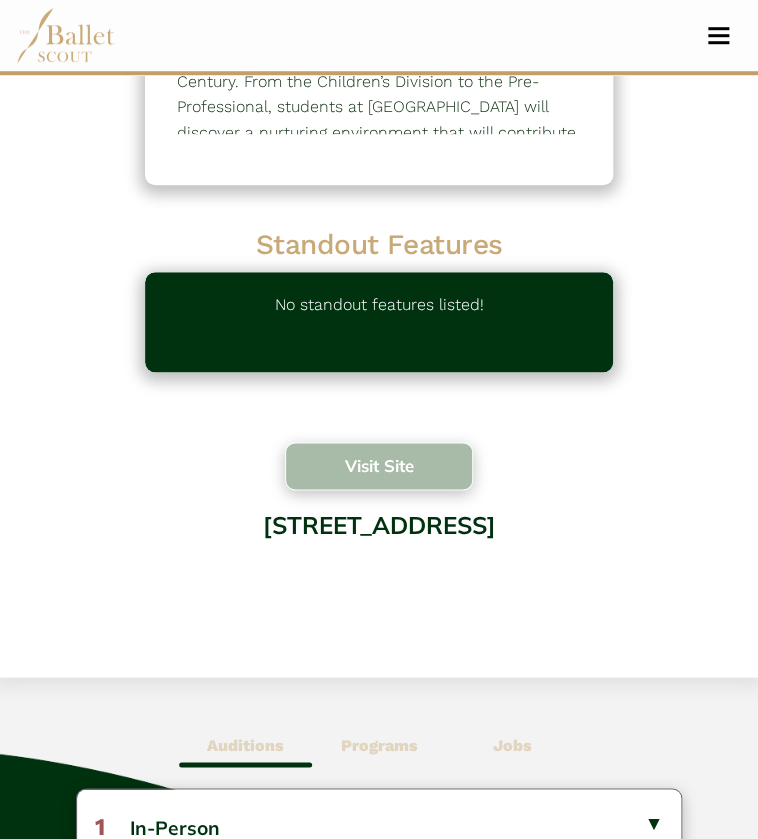 click on "Visit Site" at bounding box center (378, 466) 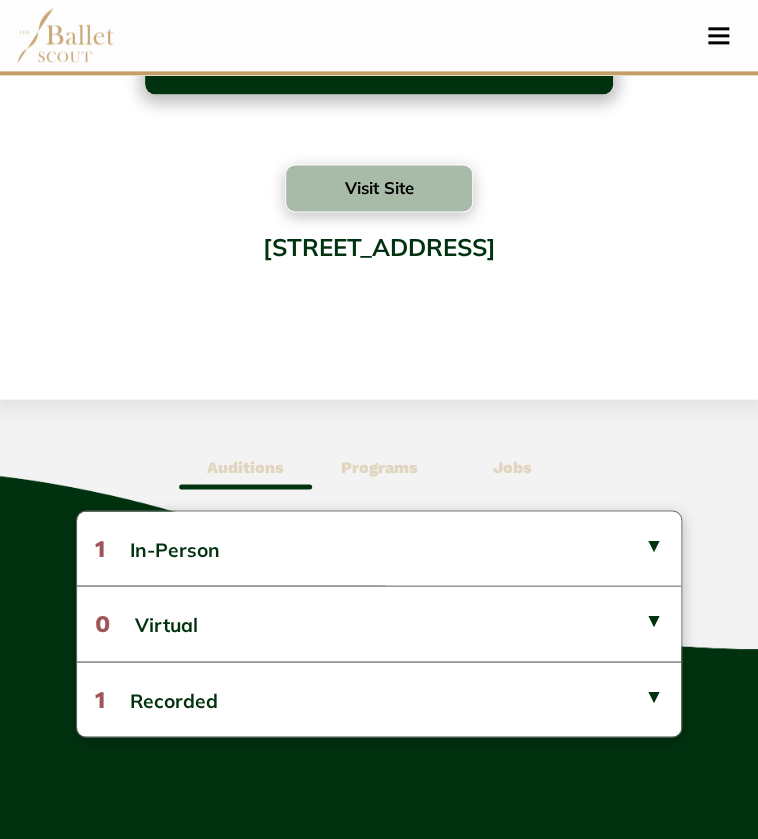 scroll, scrollTop: 664, scrollLeft: 0, axis: vertical 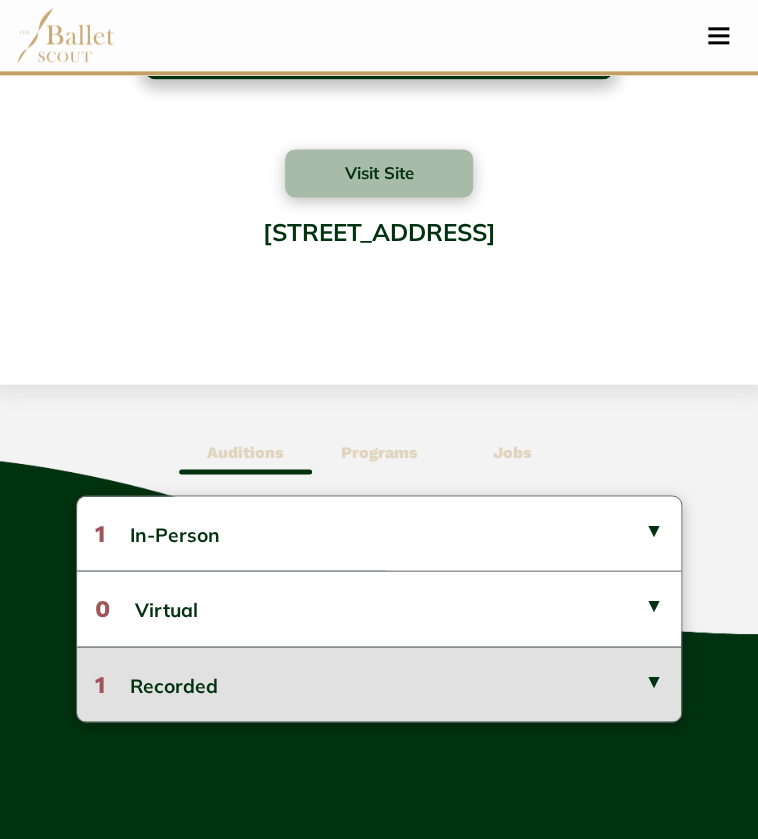 click on "1   Recorded" at bounding box center (379, 683) 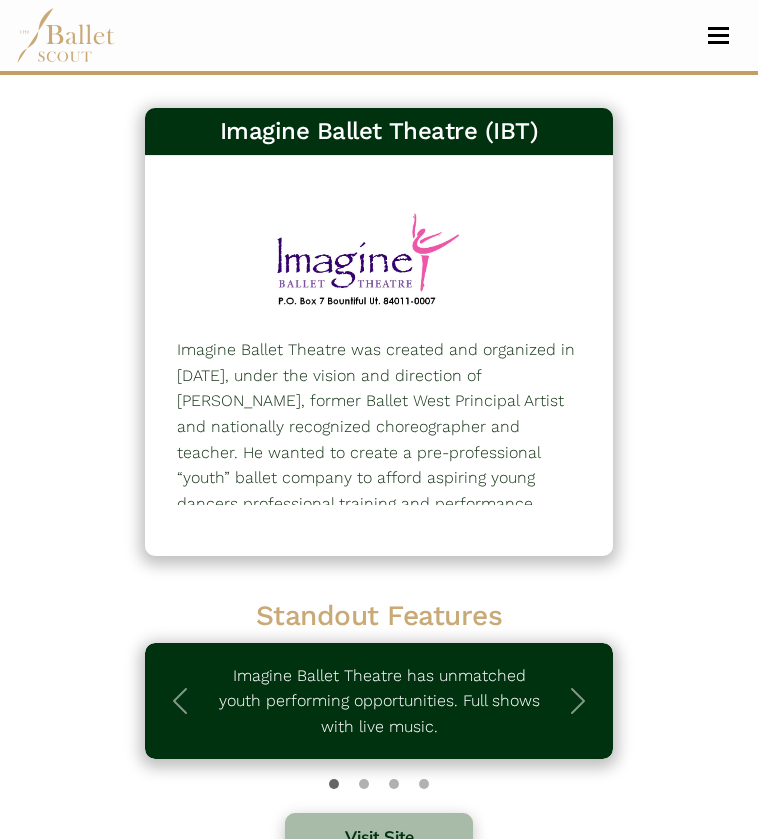 scroll, scrollTop: 0, scrollLeft: 0, axis: both 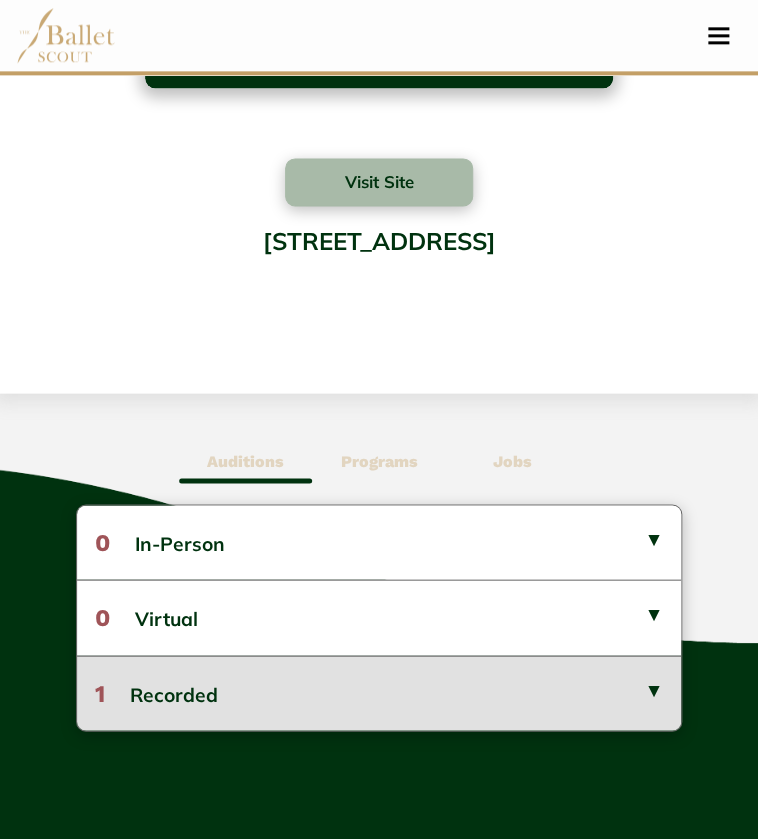 click on "1   Recorded" at bounding box center [379, 692] 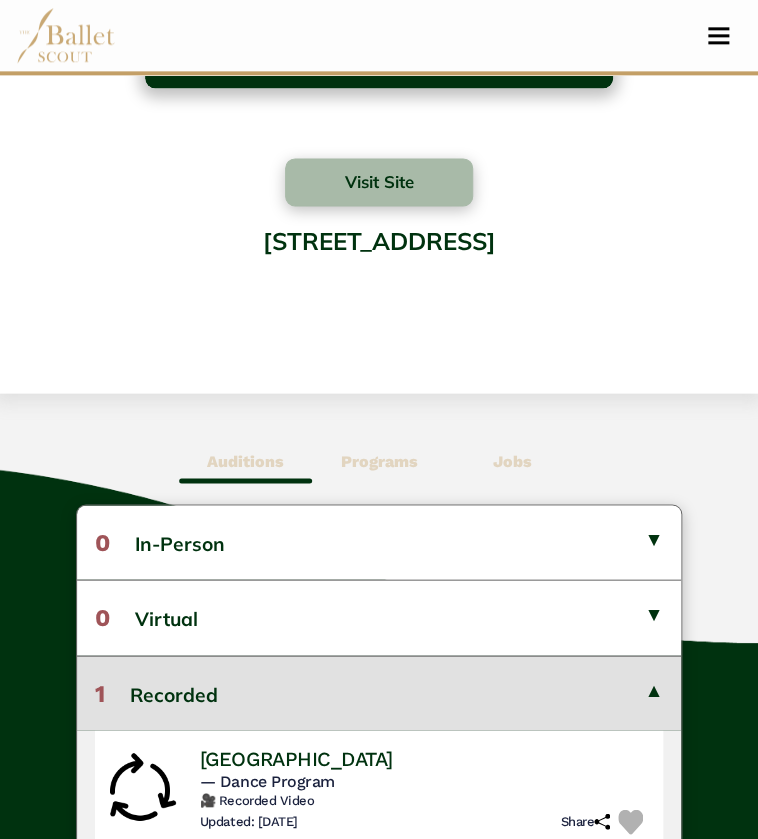 click on "Idyllwild Arts Academy" at bounding box center (296, 758) 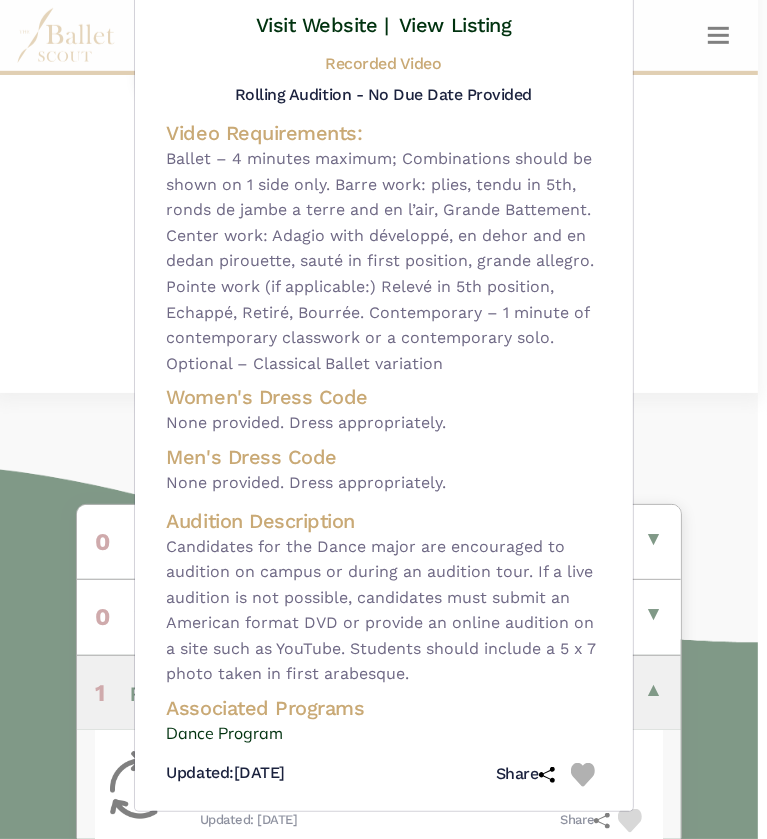 scroll, scrollTop: 119, scrollLeft: 0, axis: vertical 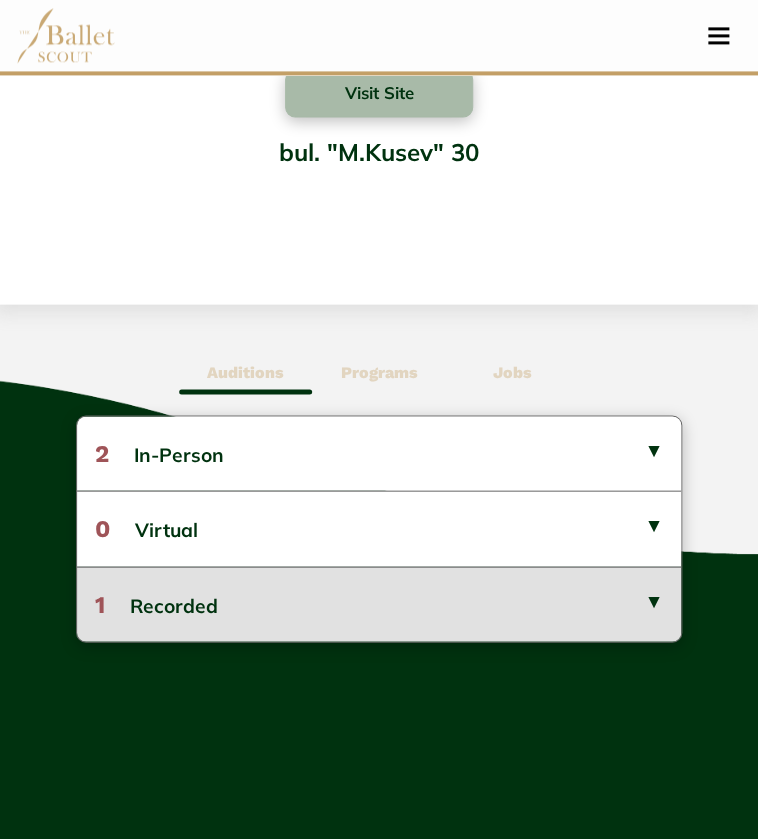 click on "1   Recorded" at bounding box center [379, 603] 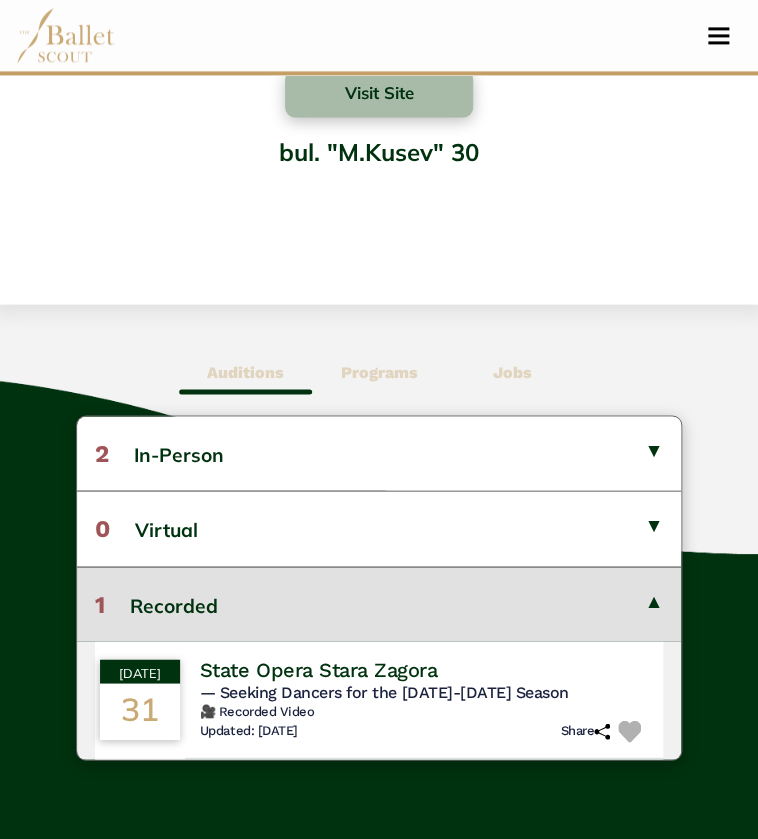drag, startPoint x: 378, startPoint y: 673, endPoint x: 367, endPoint y: 669, distance: 11.7046995 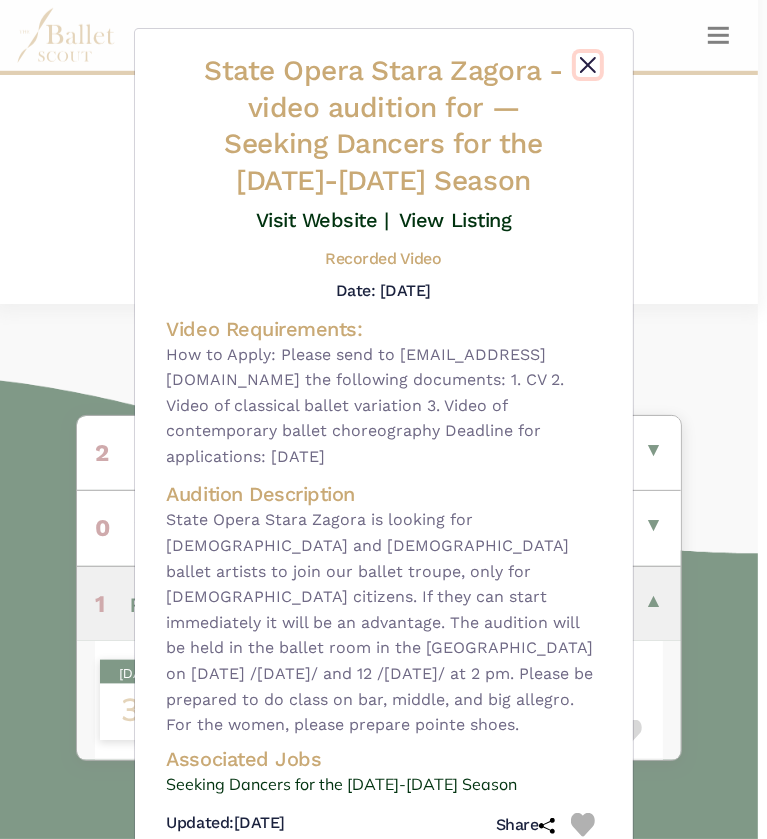 click at bounding box center (588, 65) 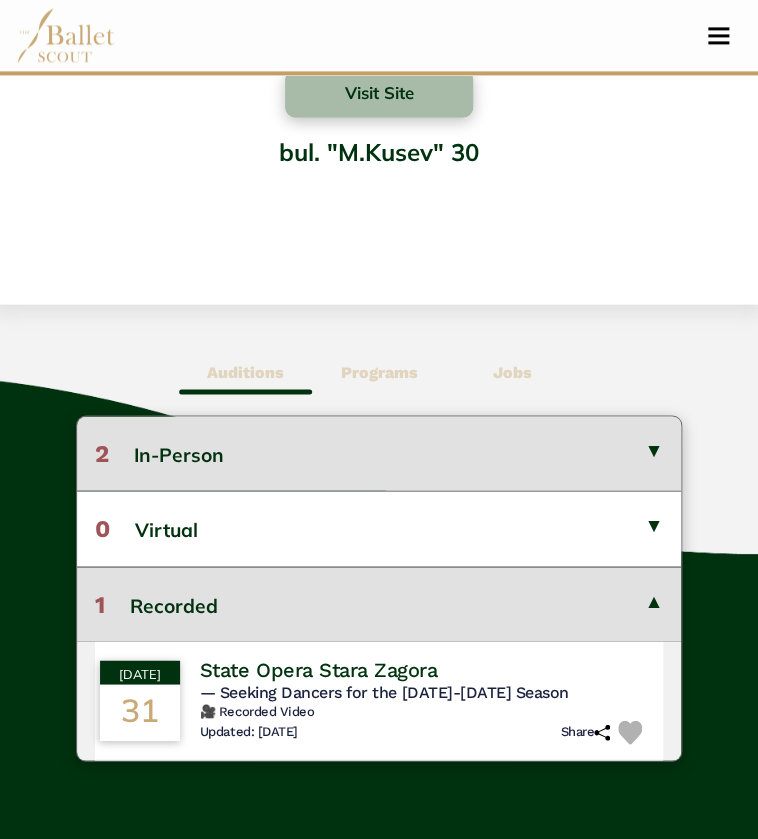 click on "2   In-Person" at bounding box center (379, 453) 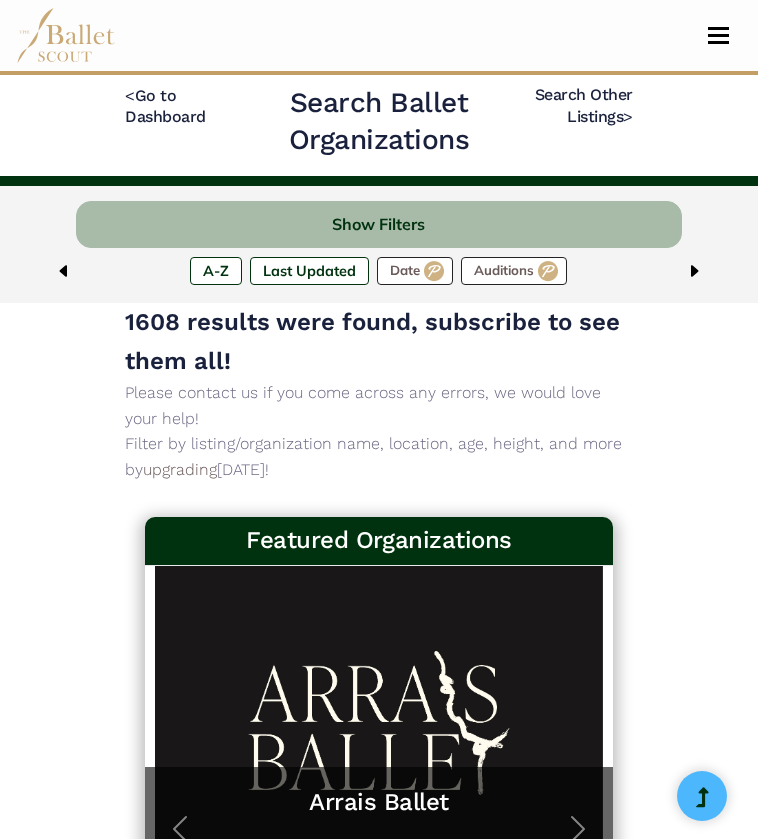 scroll, scrollTop: 0, scrollLeft: 0, axis: both 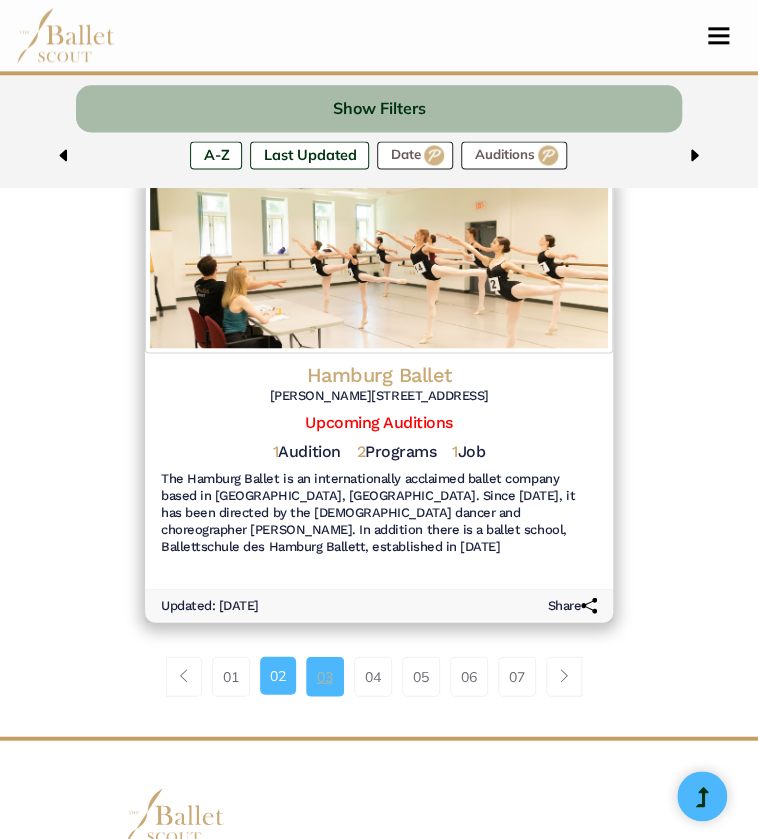 click on "03" at bounding box center (325, 676) 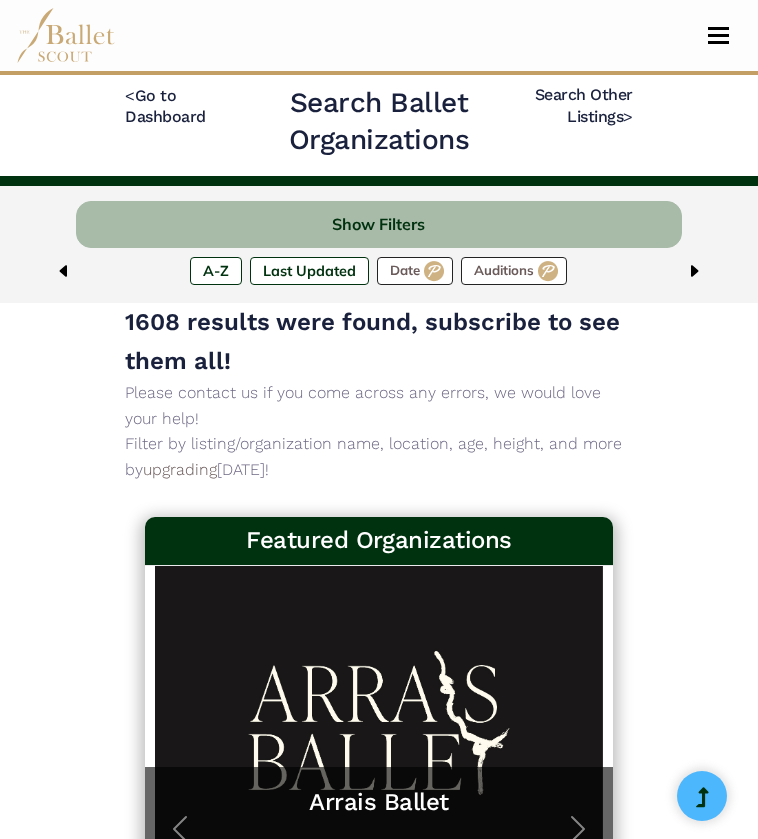 scroll, scrollTop: 0, scrollLeft: 0, axis: both 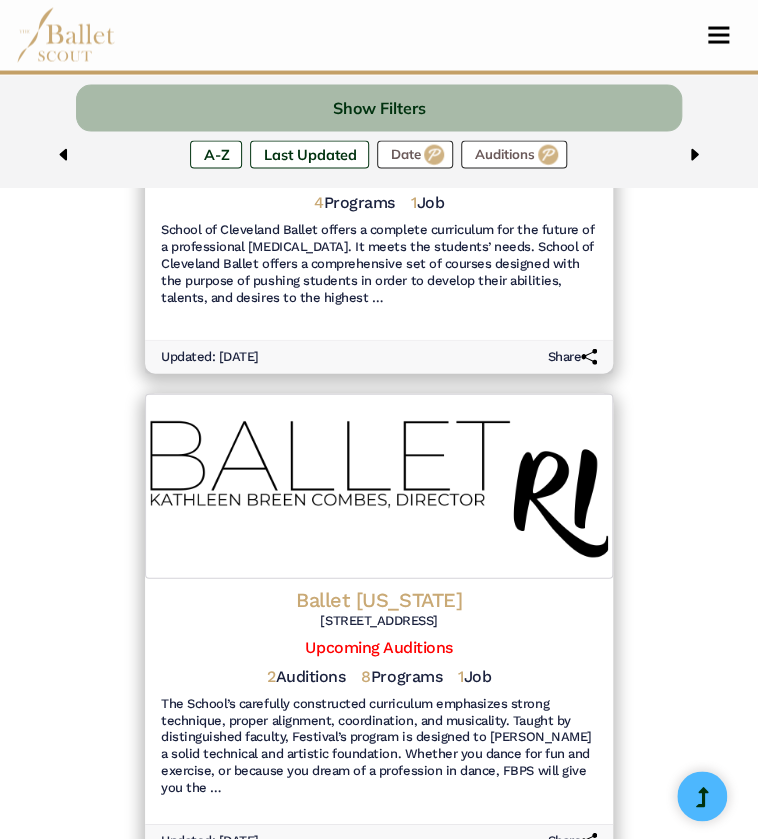 click at bounding box center [379, 487] 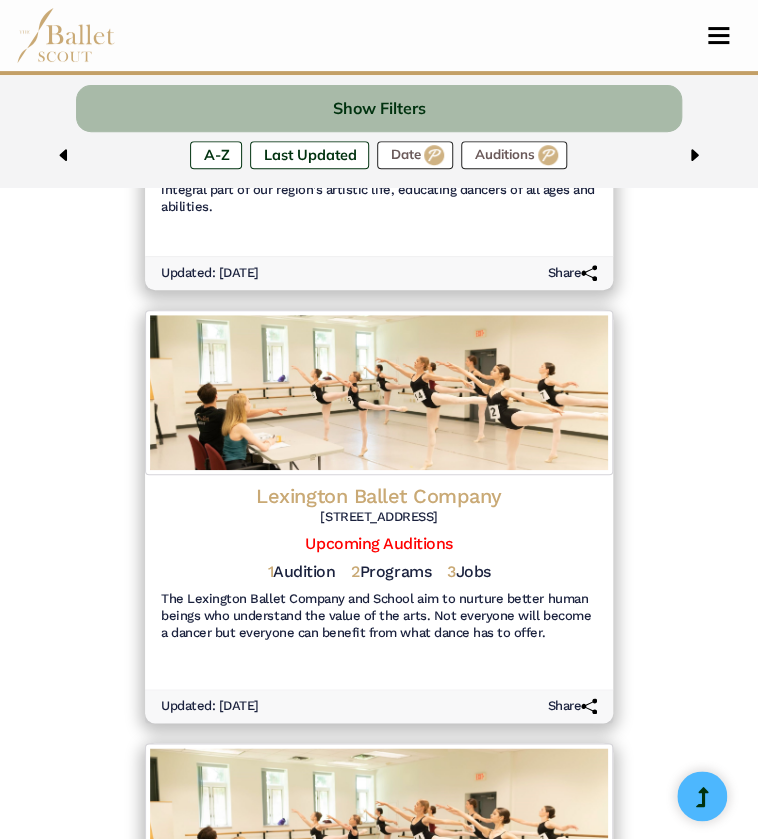 scroll, scrollTop: 2052, scrollLeft: 0, axis: vertical 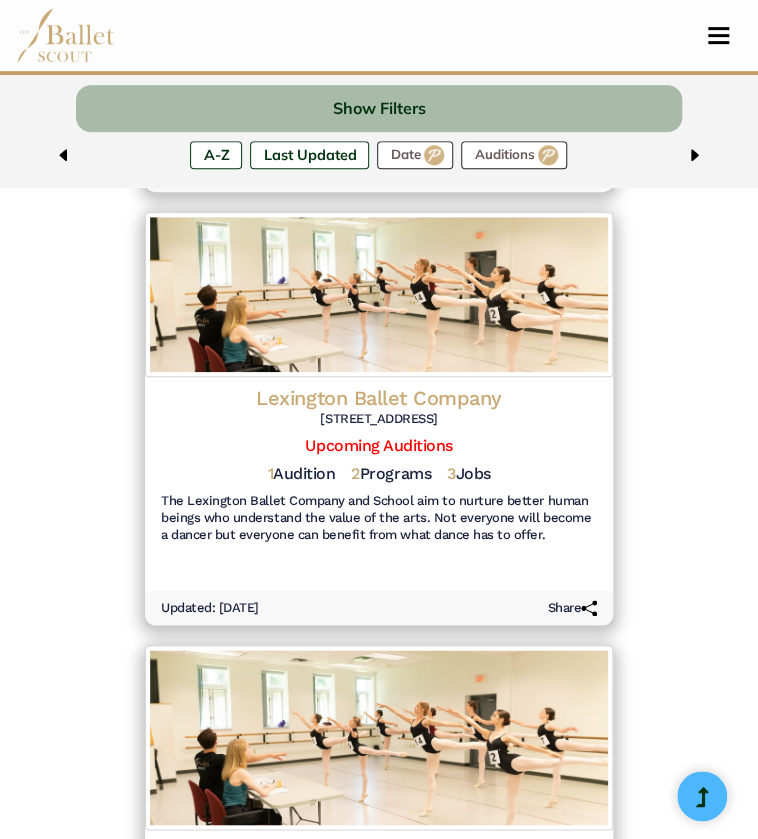 click on "Lexington Ballet Company" at bounding box center (379, 398) 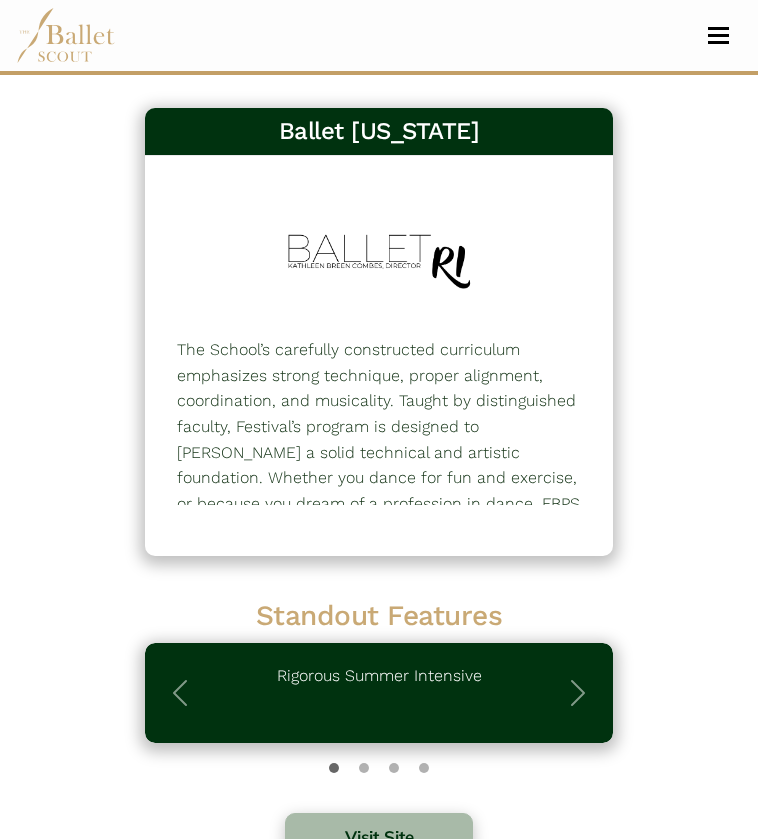 scroll, scrollTop: 0, scrollLeft: 0, axis: both 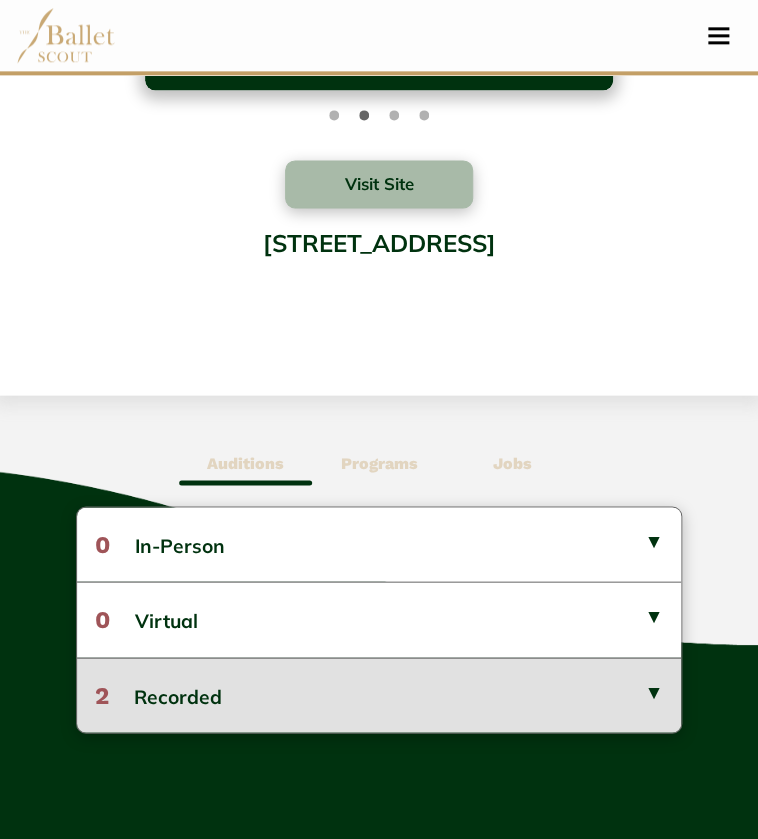 click on "2   Recorded" at bounding box center [379, 694] 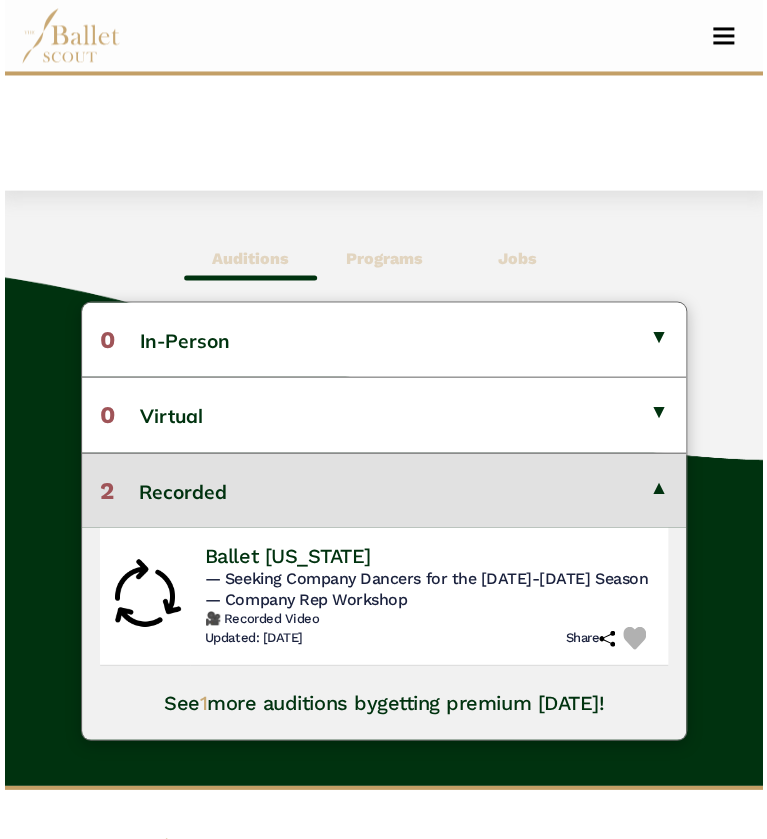 scroll, scrollTop: 880, scrollLeft: 0, axis: vertical 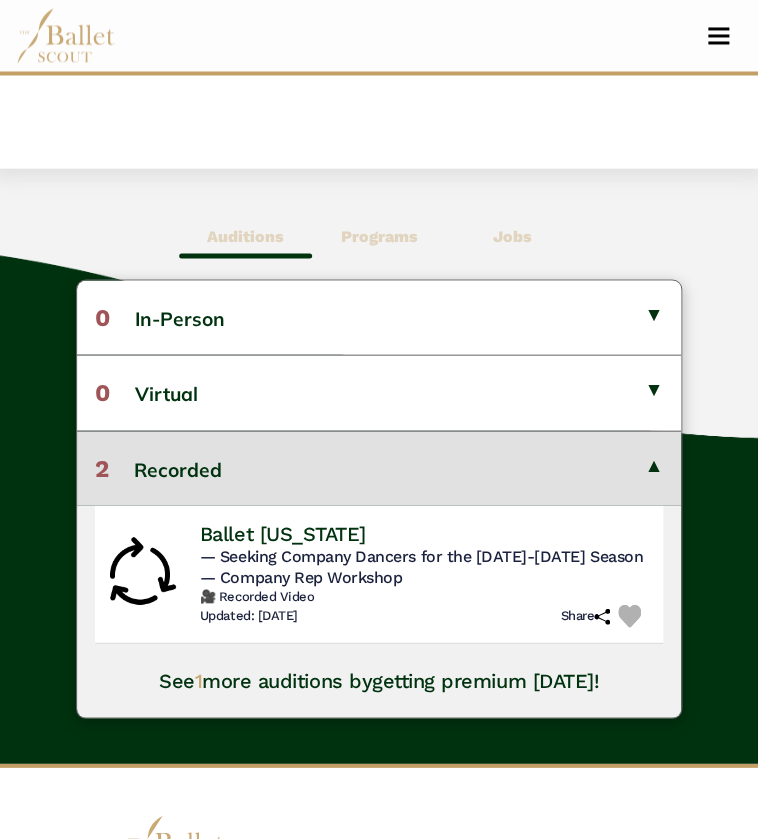click on "Ballet [US_STATE]" at bounding box center (283, 533) 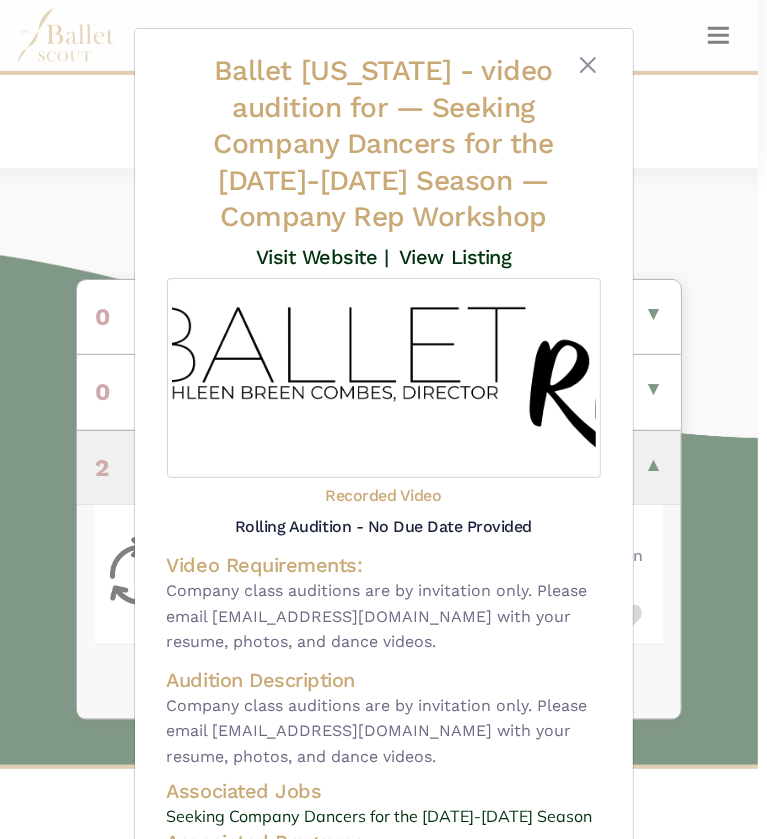click on "Video Requirements:
Company class auditions are by invitation only. Please email [EMAIL_ADDRESS][DOMAIN_NAME] with your resume, photos, and dance videos." at bounding box center (384, 603) 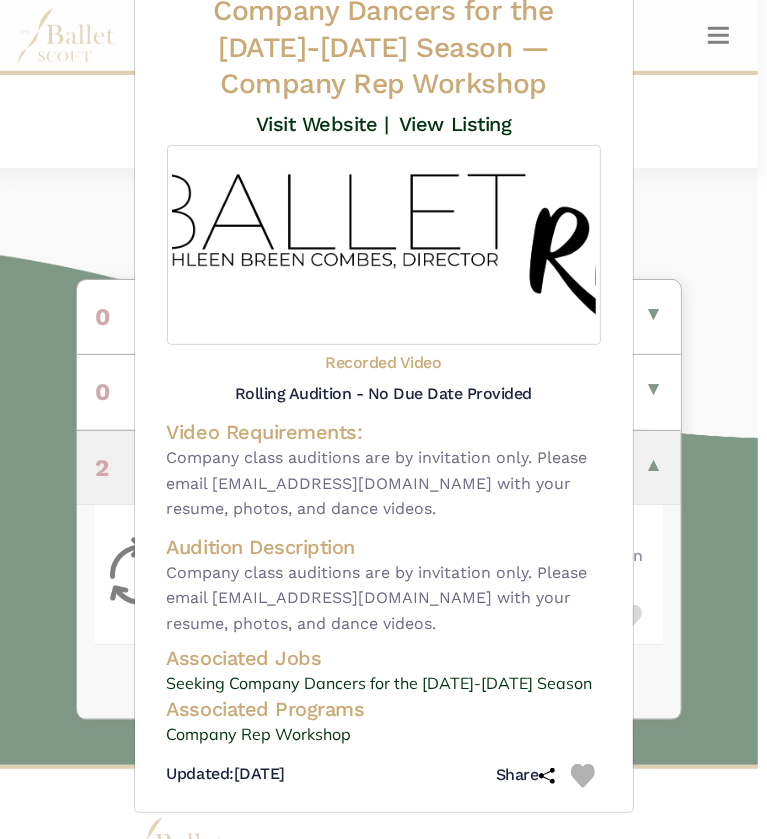 scroll, scrollTop: 134, scrollLeft: 0, axis: vertical 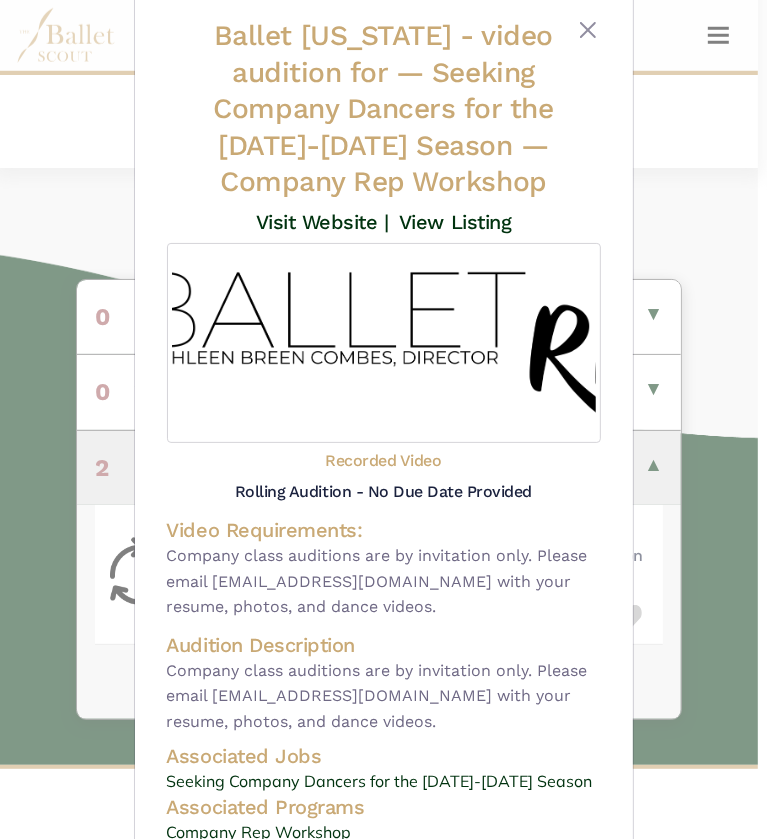 click at bounding box center (582, 113) 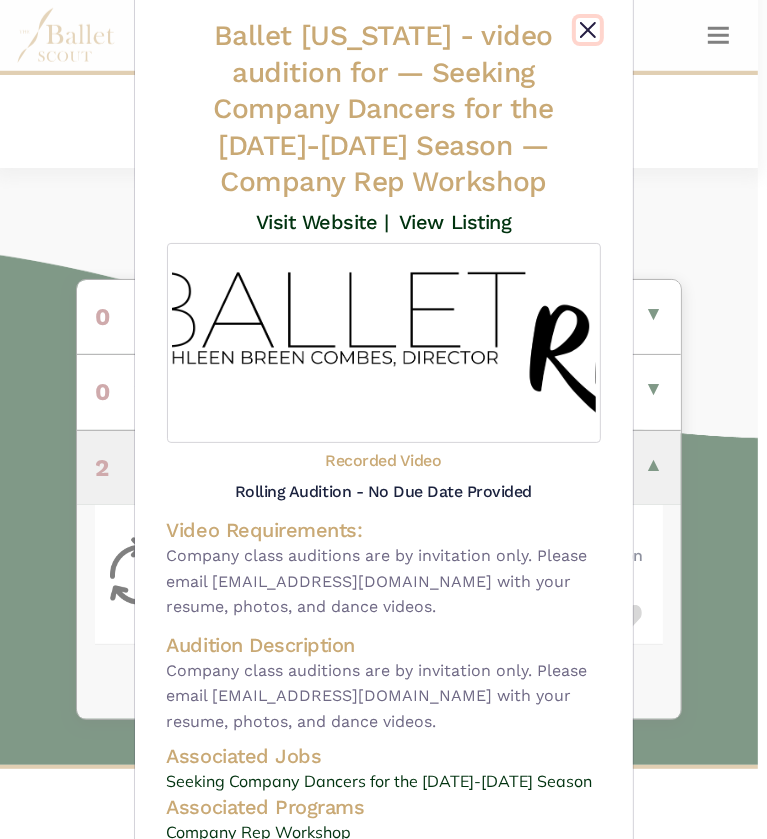 click at bounding box center (588, 30) 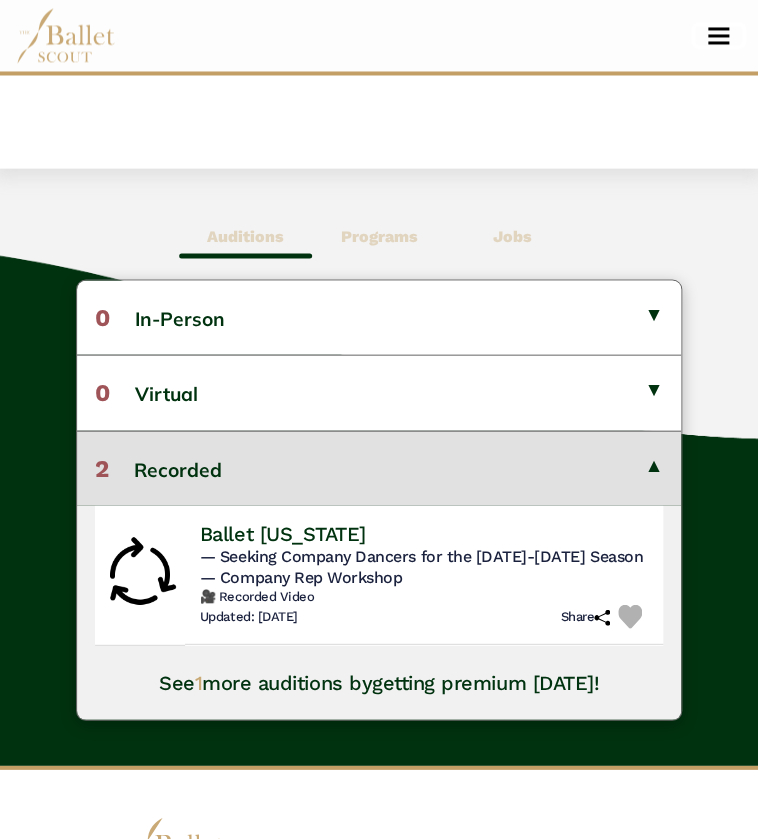 click at bounding box center (718, 42) 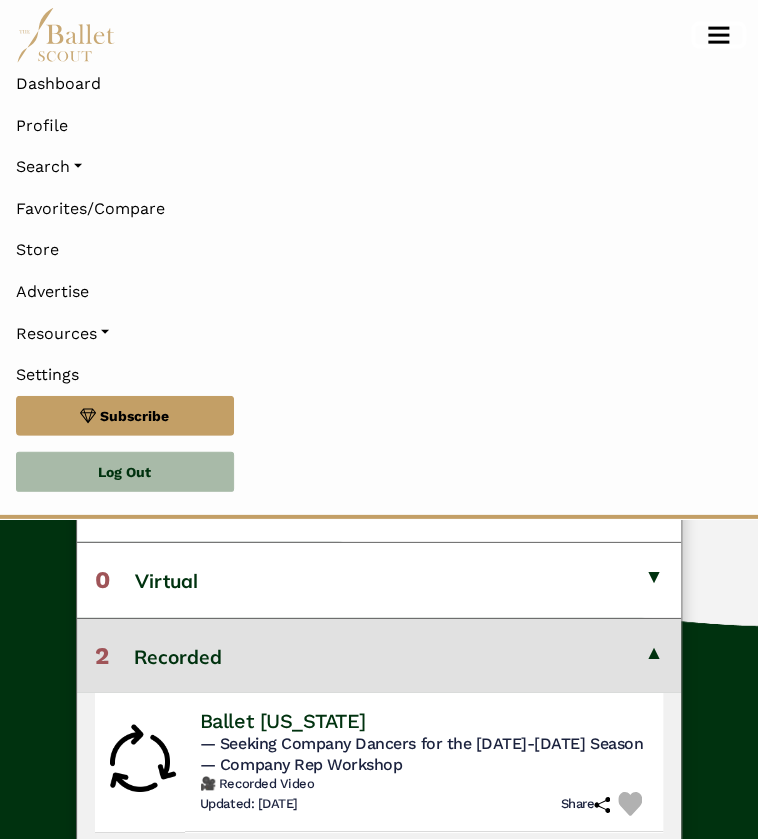 scroll, scrollTop: 1324, scrollLeft: 0, axis: vertical 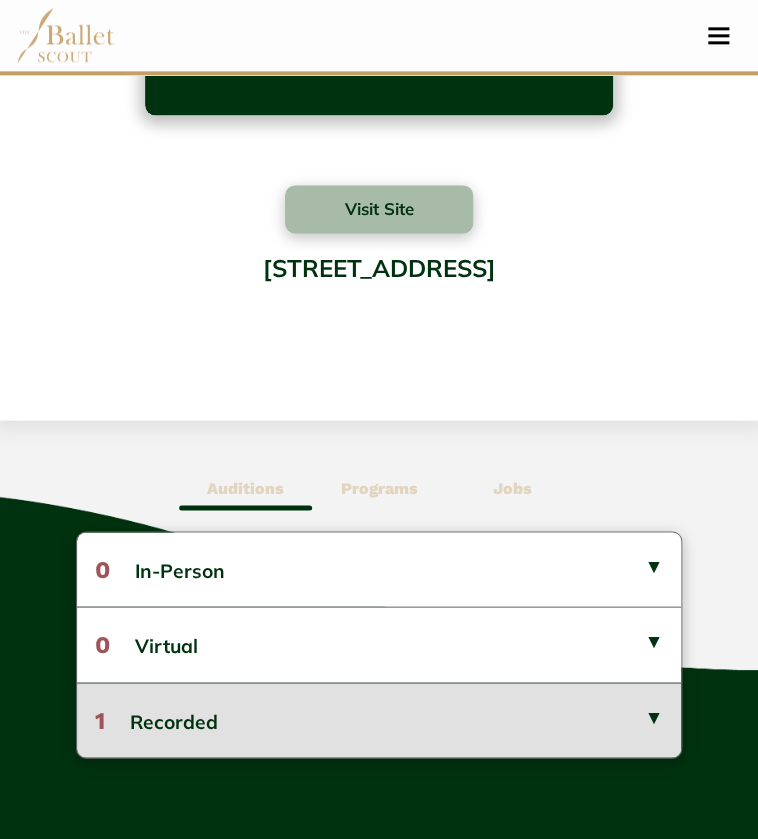 click on "1   Recorded" at bounding box center [379, 719] 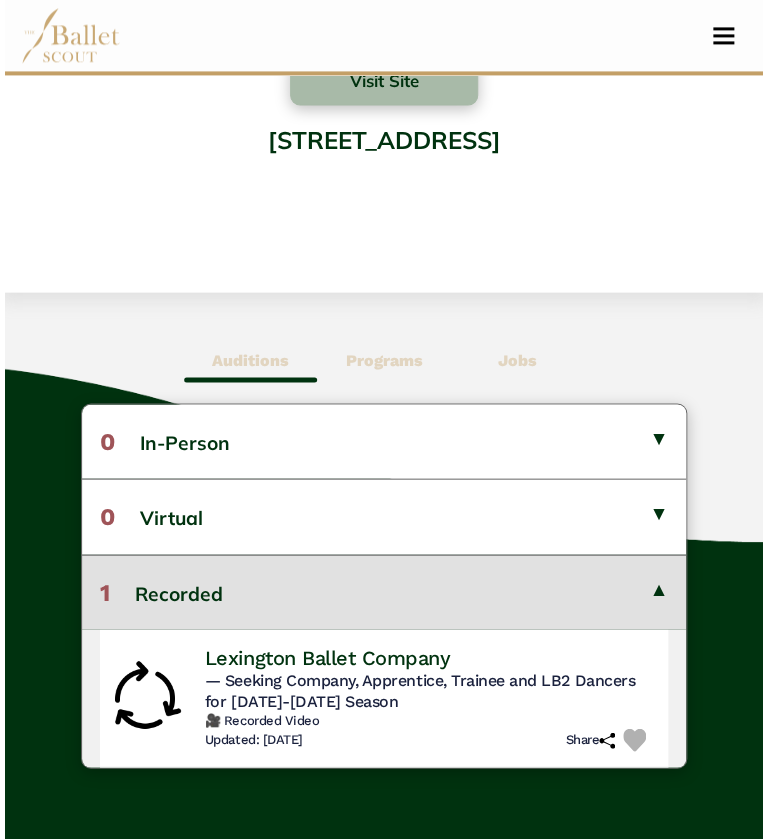 scroll, scrollTop: 804, scrollLeft: 0, axis: vertical 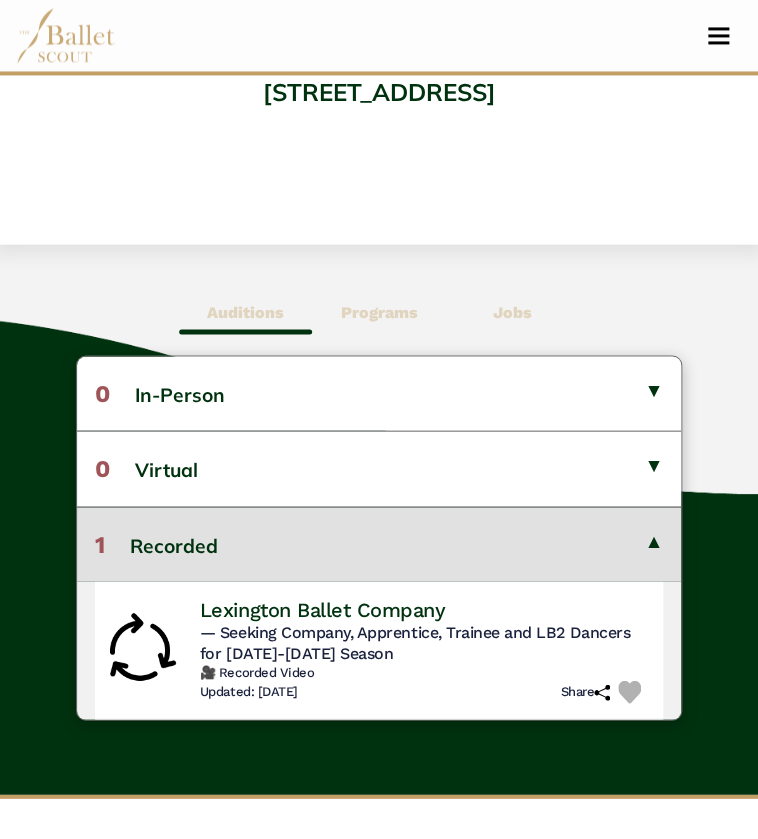 click on "Lexington Ballet Company" at bounding box center (322, 609) 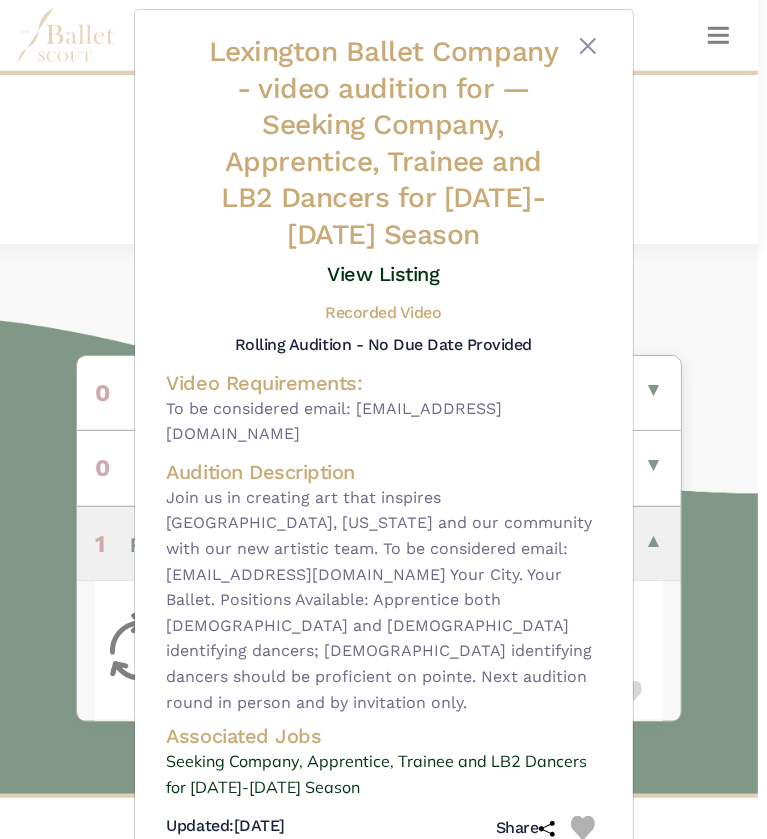 scroll, scrollTop: 21, scrollLeft: 0, axis: vertical 